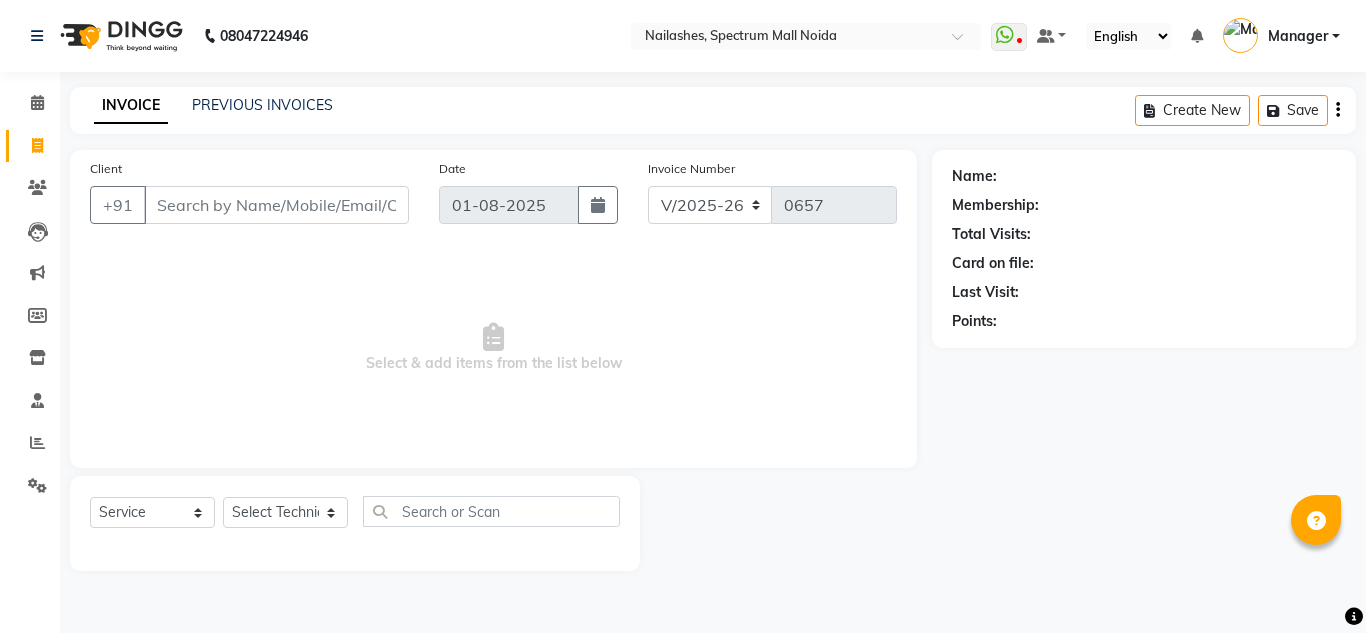 select on "6068" 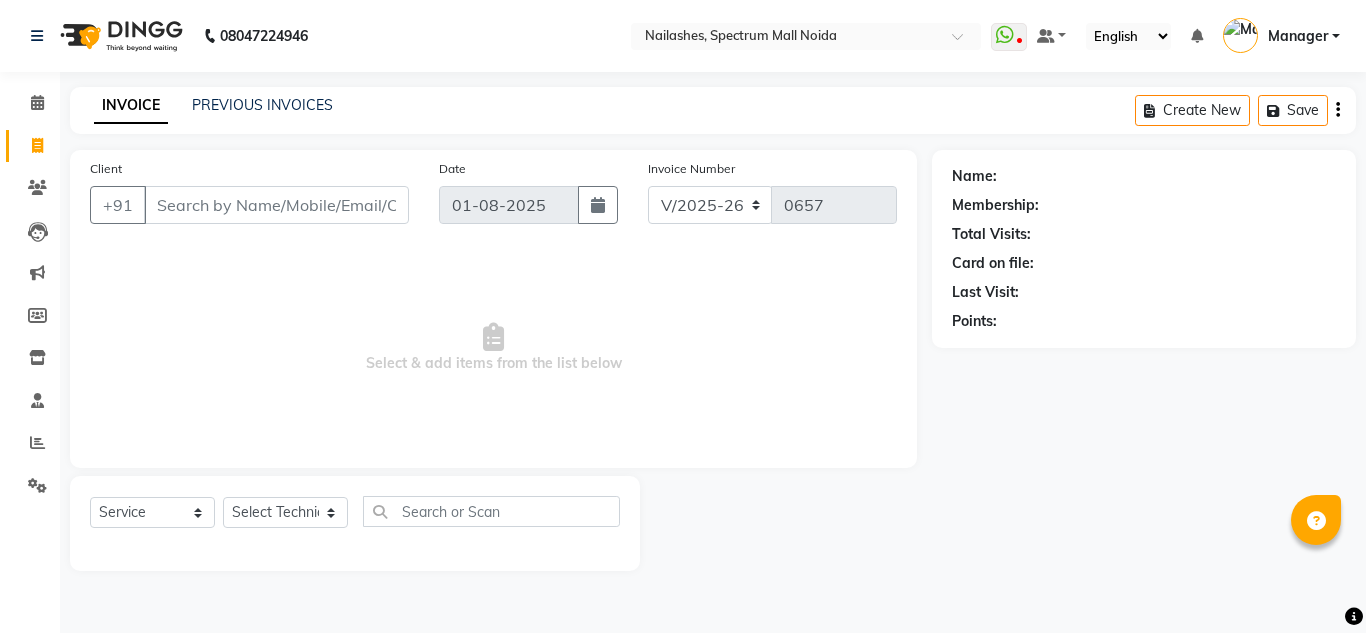 scroll, scrollTop: 0, scrollLeft: 0, axis: both 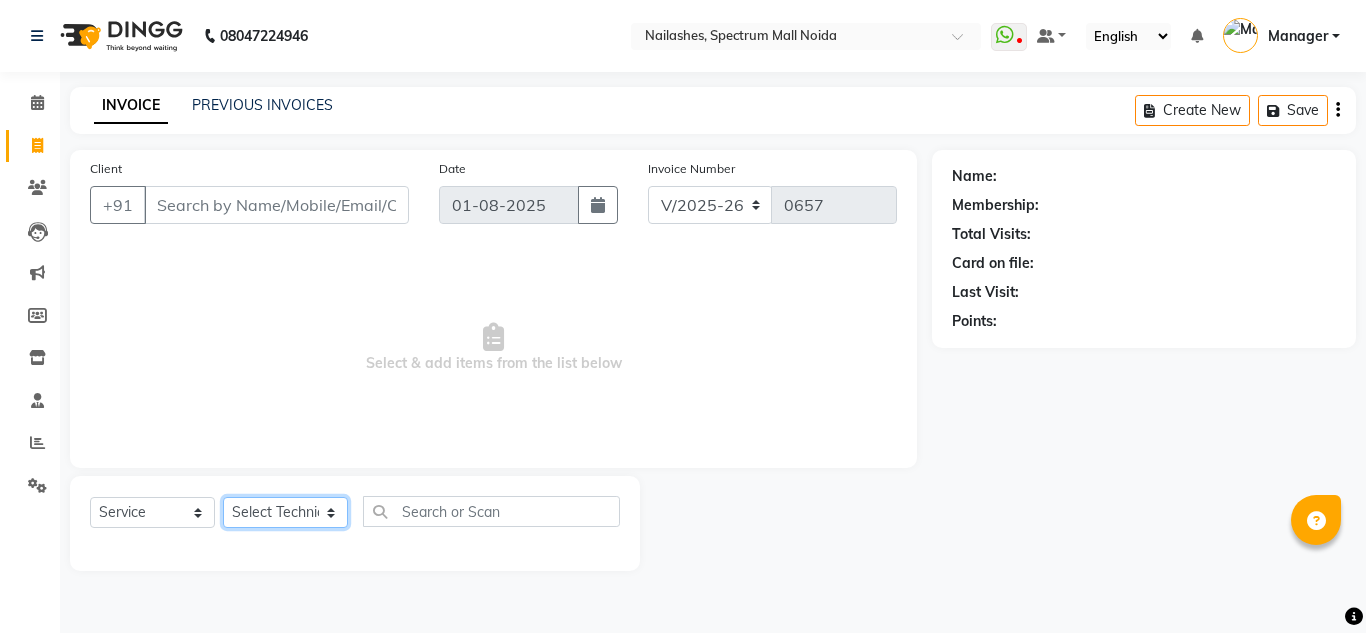 click on "Select Technician [FIRST] [LAST] [FIRST] [FIRST] [FIRST] [FIRST] [FIRST] [FIRST]" 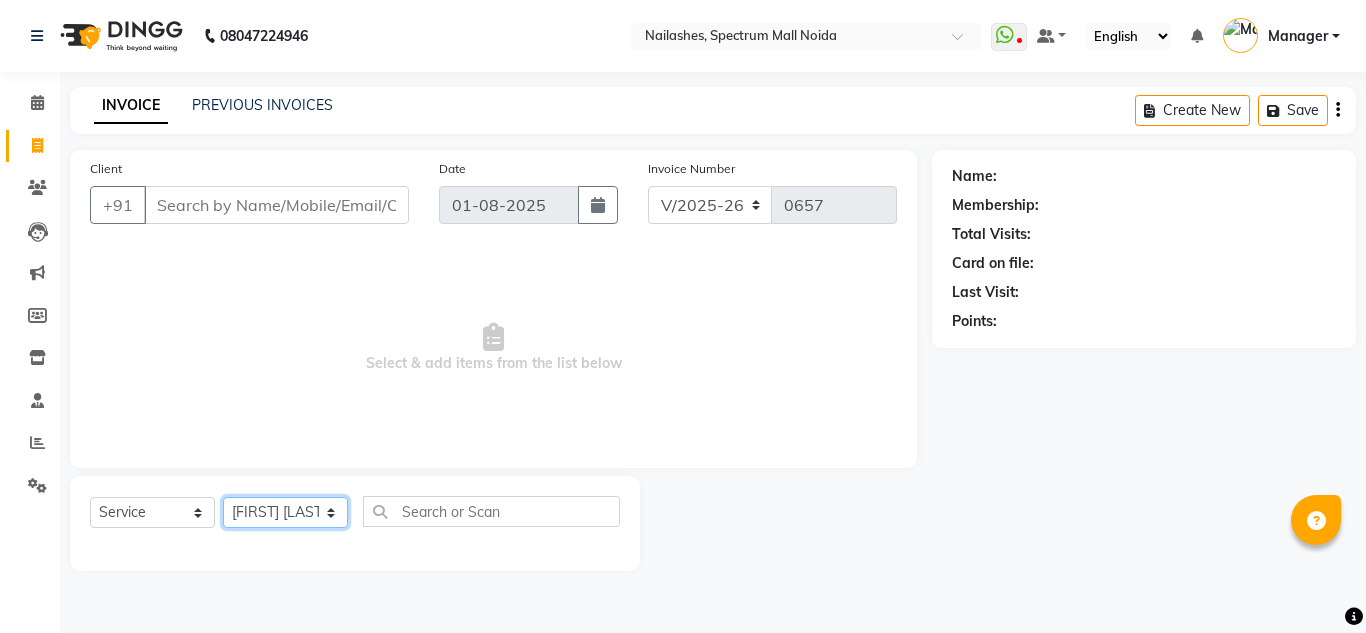 click on "Select Technician [FIRST] [LAST] [FIRST] [FIRST] [FIRST] [FIRST] [FIRST] [FIRST]" 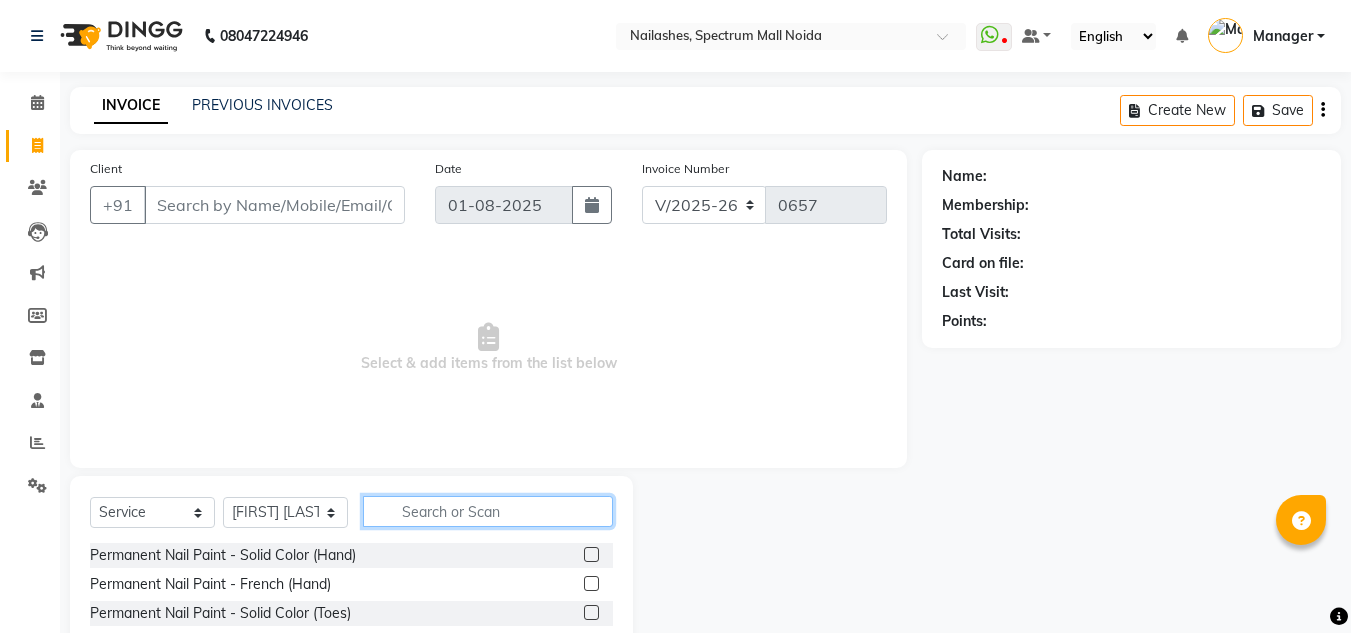 click 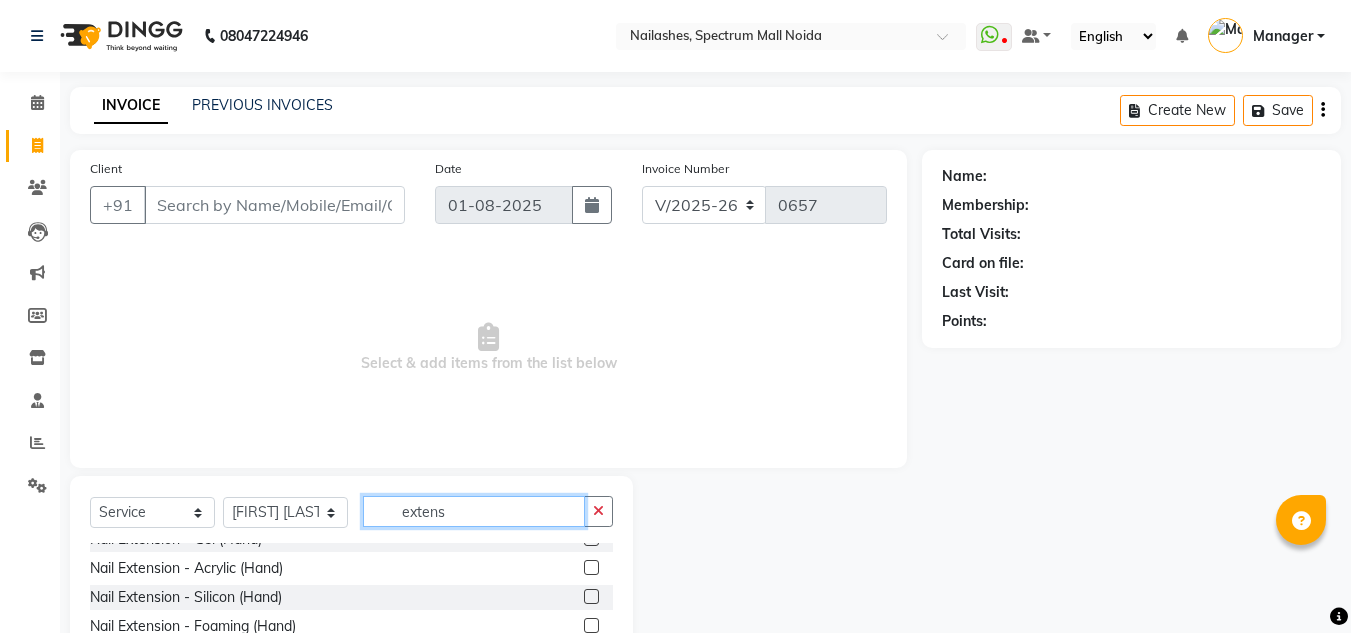 scroll, scrollTop: 72, scrollLeft: 0, axis: vertical 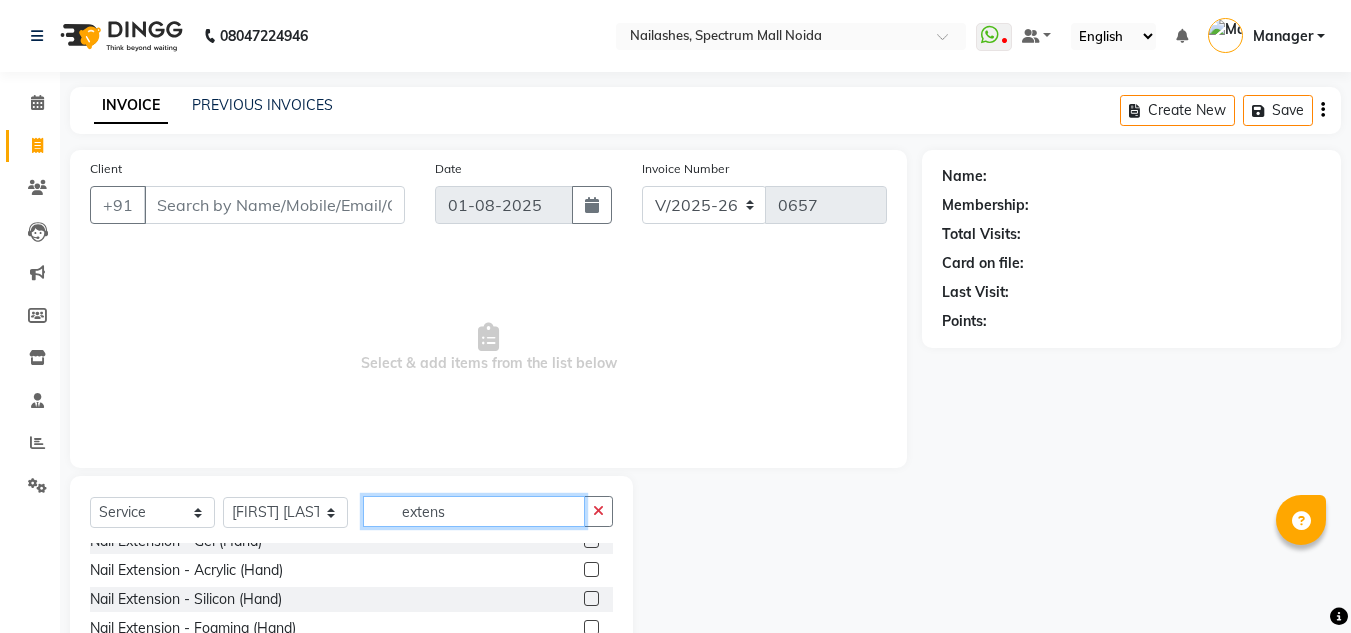 type on "extens" 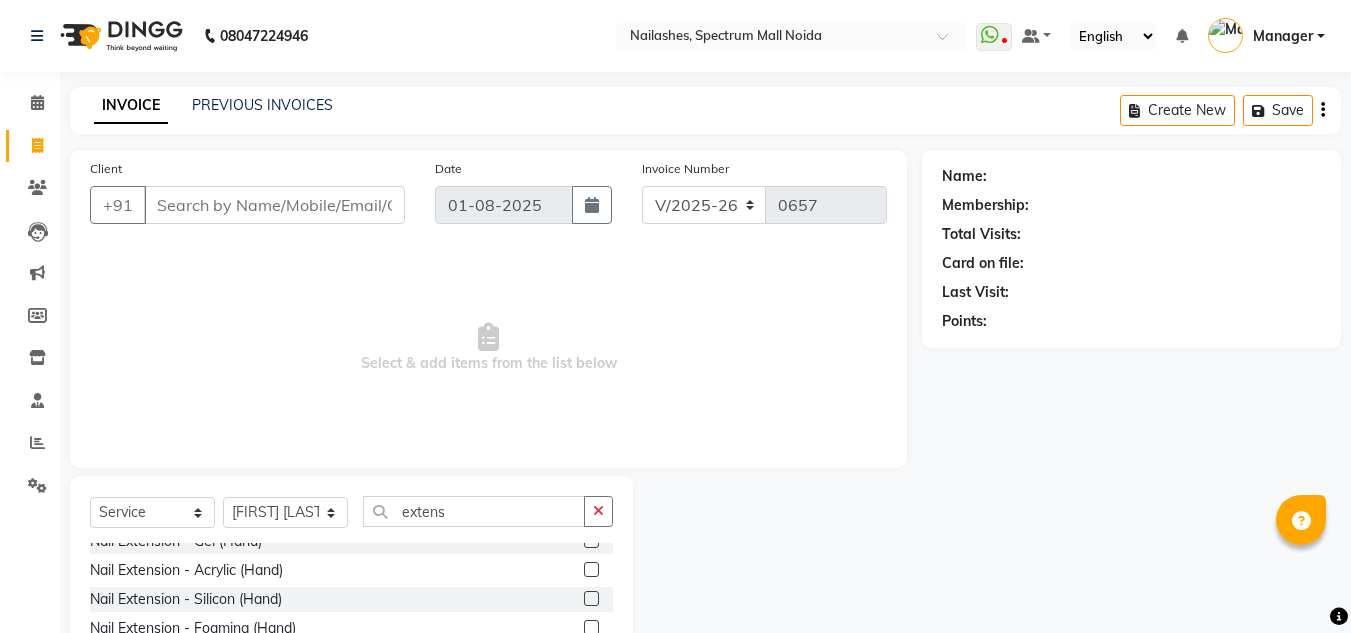click 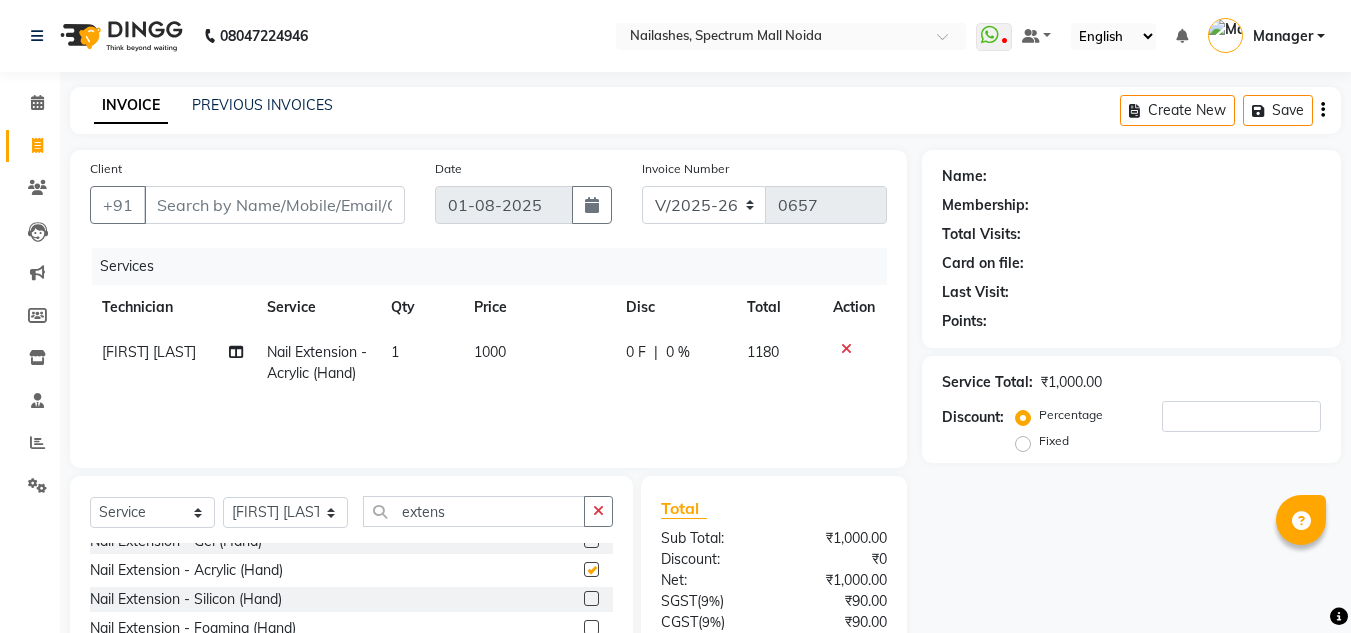 checkbox on "false" 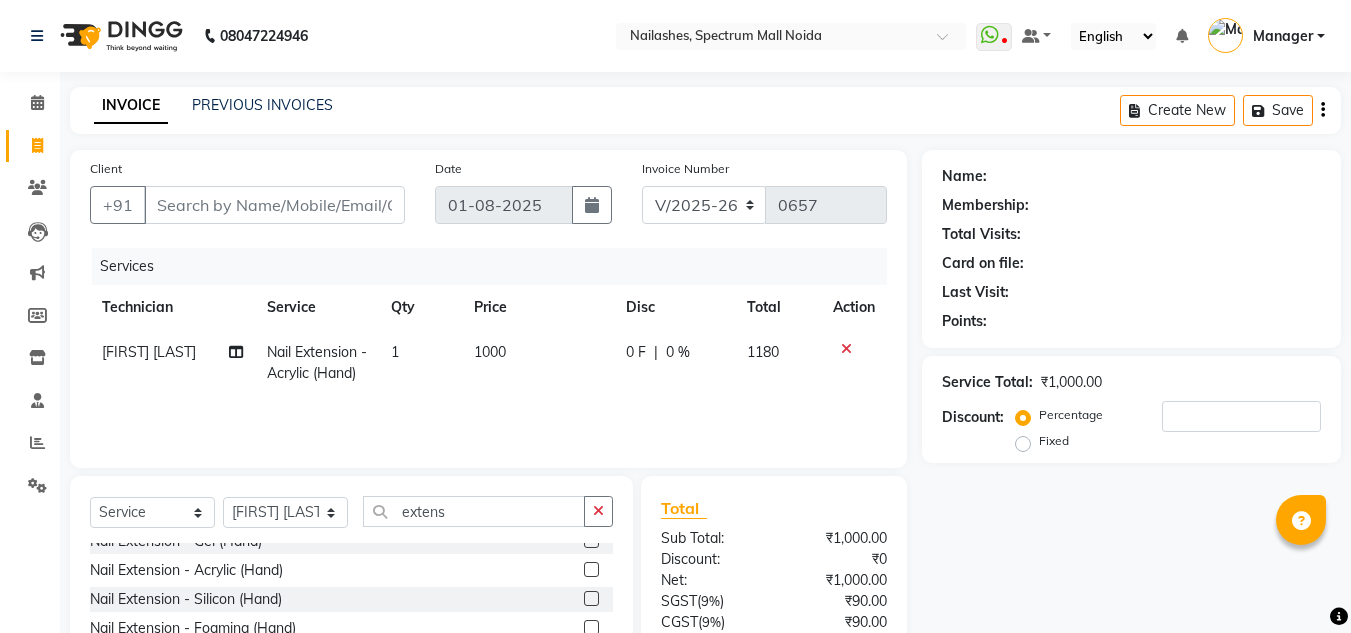 click on "1000" 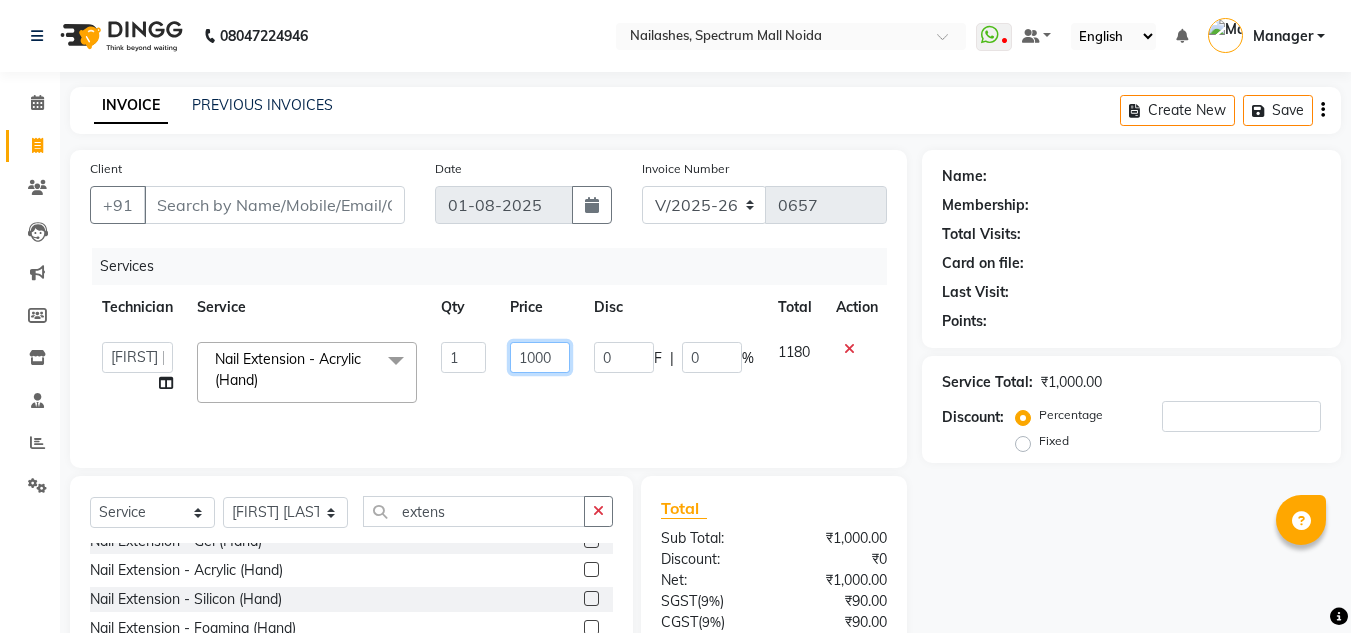 click on "1000" 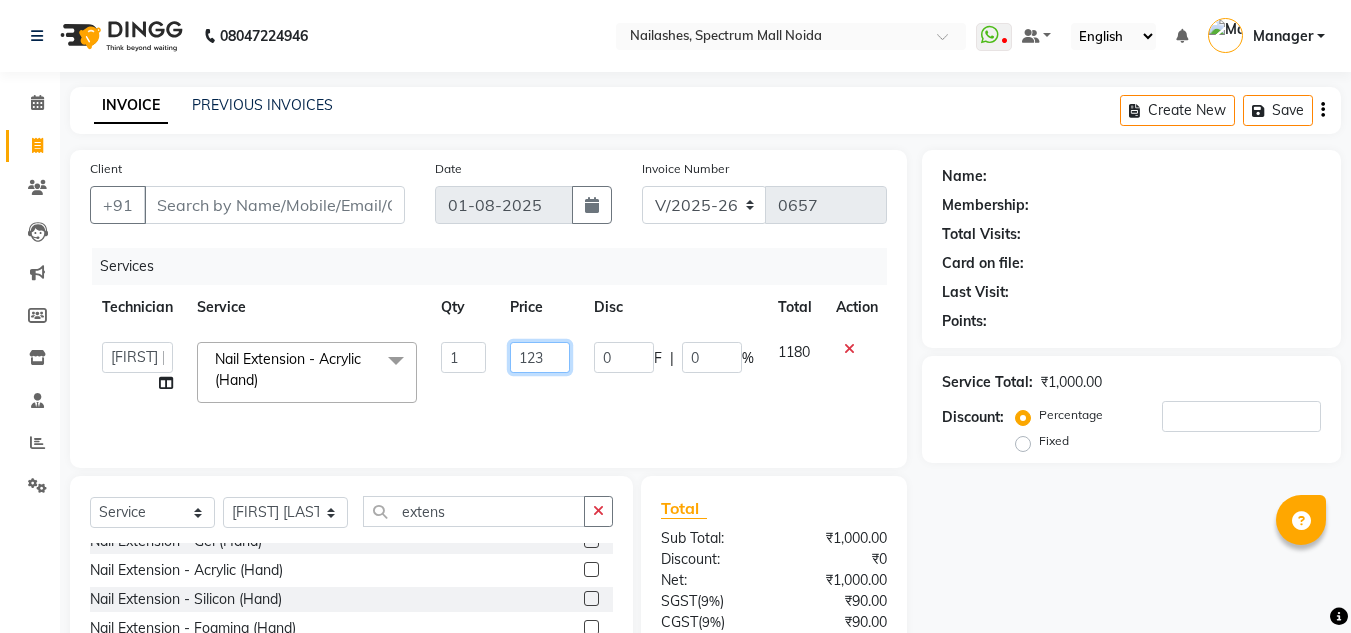 type on "1230" 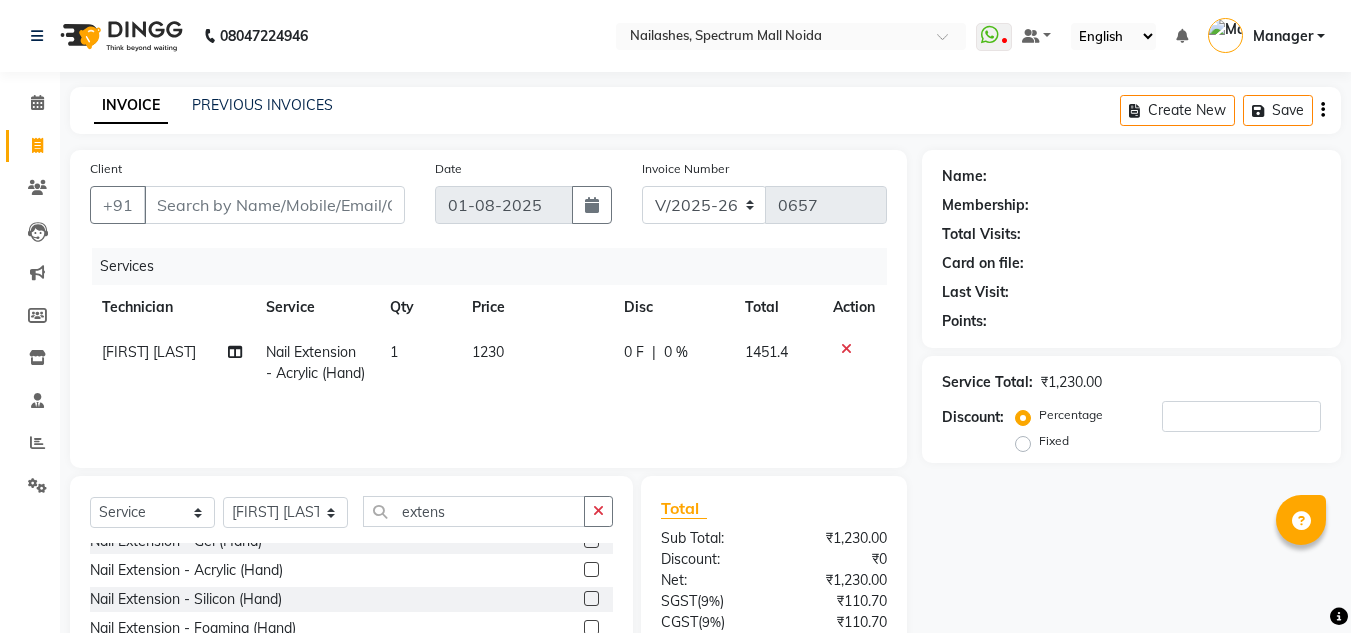 click on "Services Technician Service Qty Price Disc Total Action [FIRST] [LAST] Nail Extension - Acrylic (Hand) 1 1230 0 F | 0 % 1451.4" 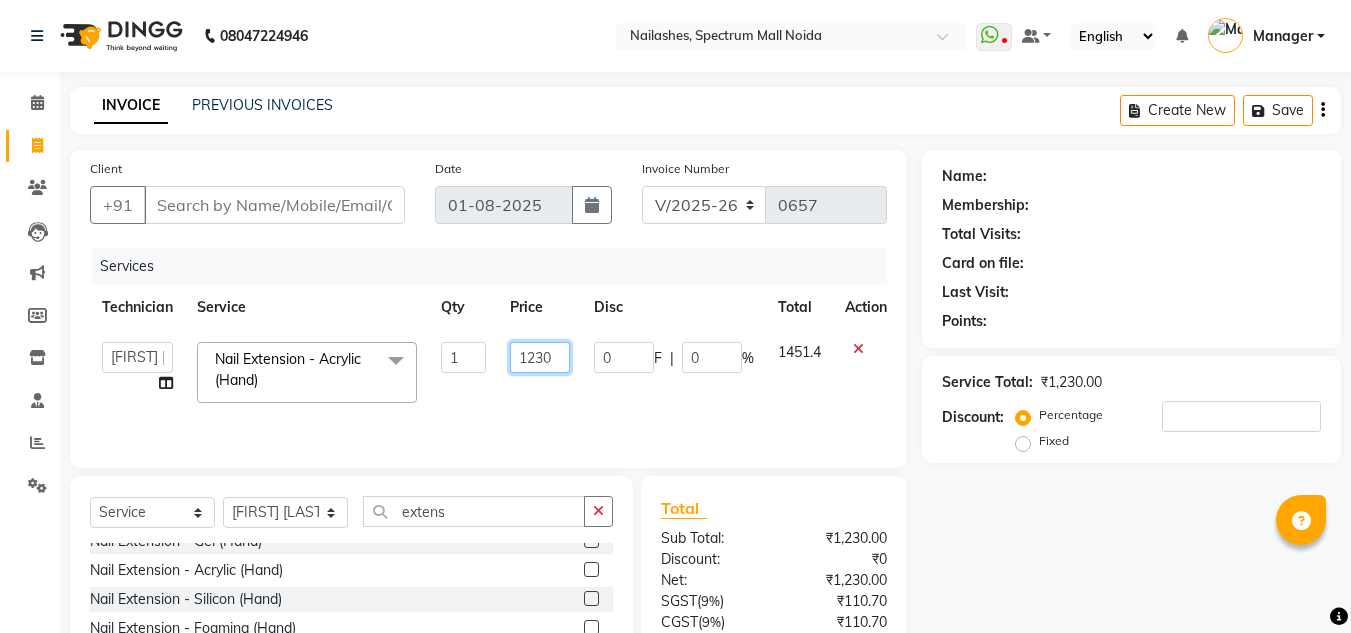 click on "1230" 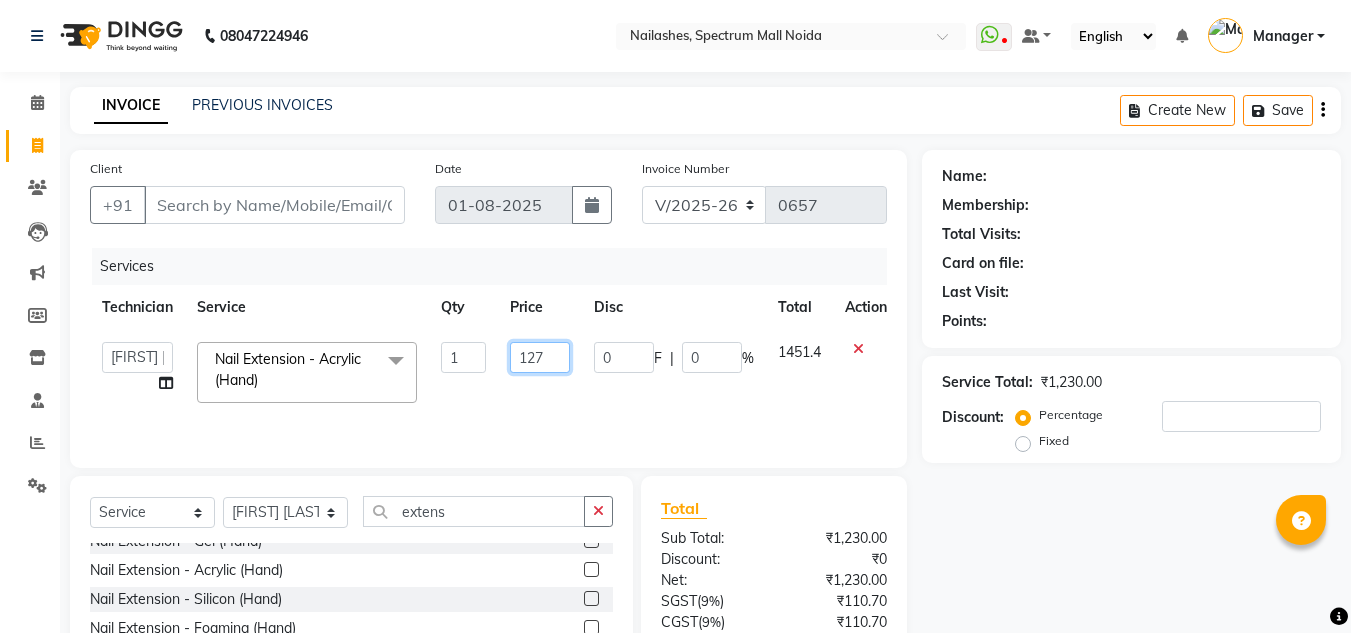 type on "1270" 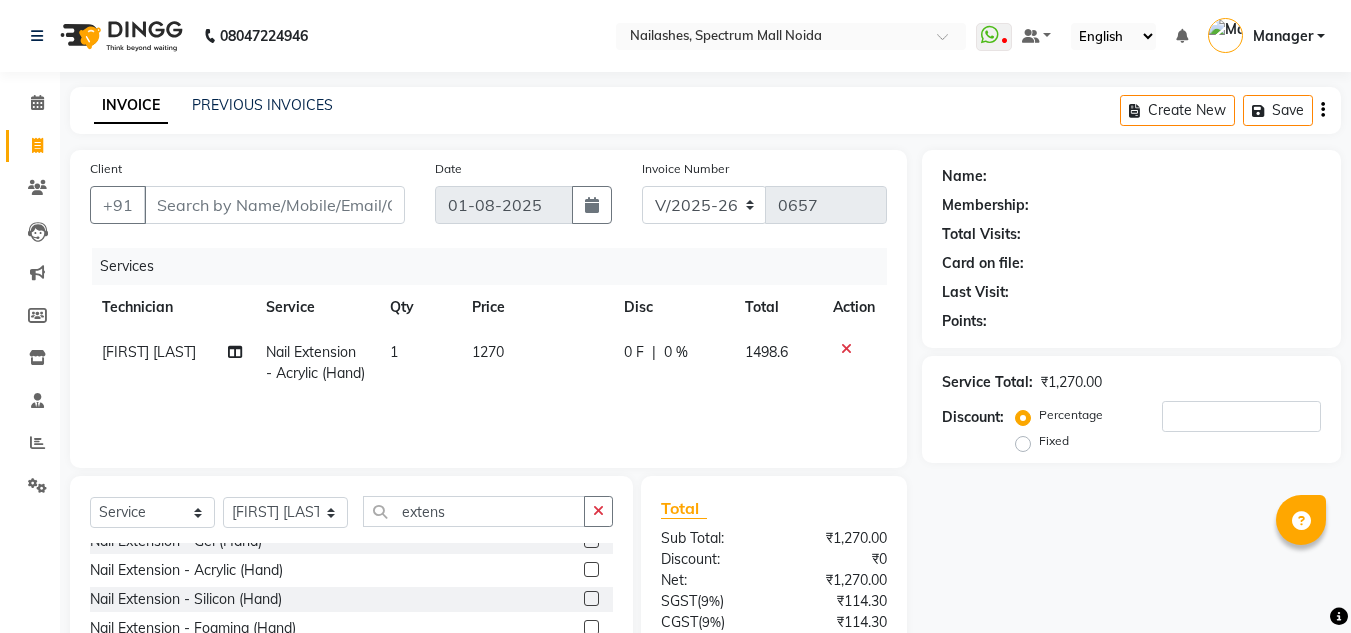 click on "[FIRST] [LAST] Nail Extension - Acrylic (Hand) 1 1270 0 F | 0 % 1498.6" 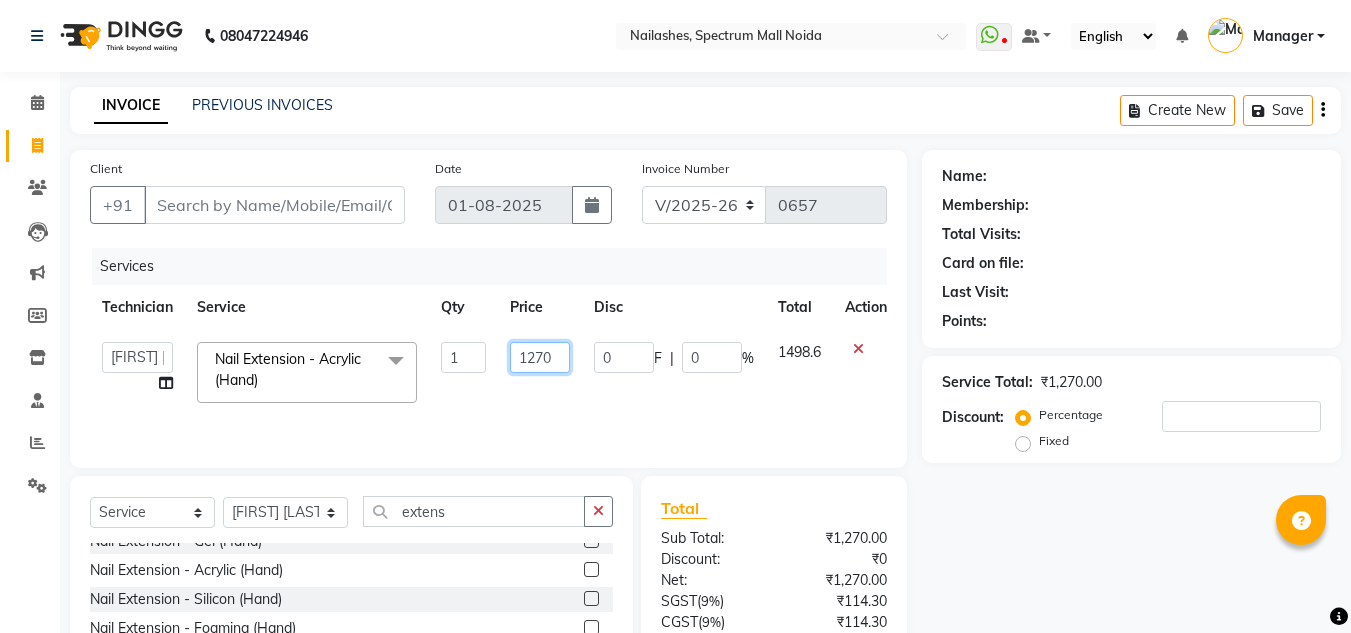 click on "1270" 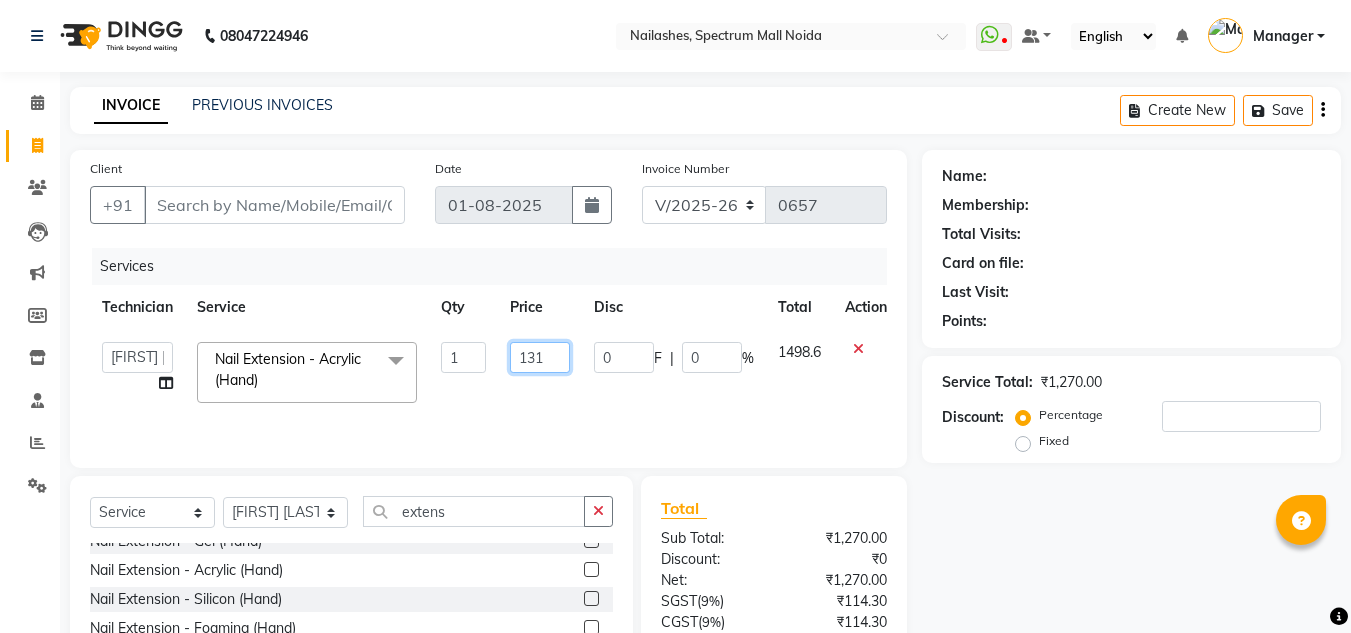 type on "1310" 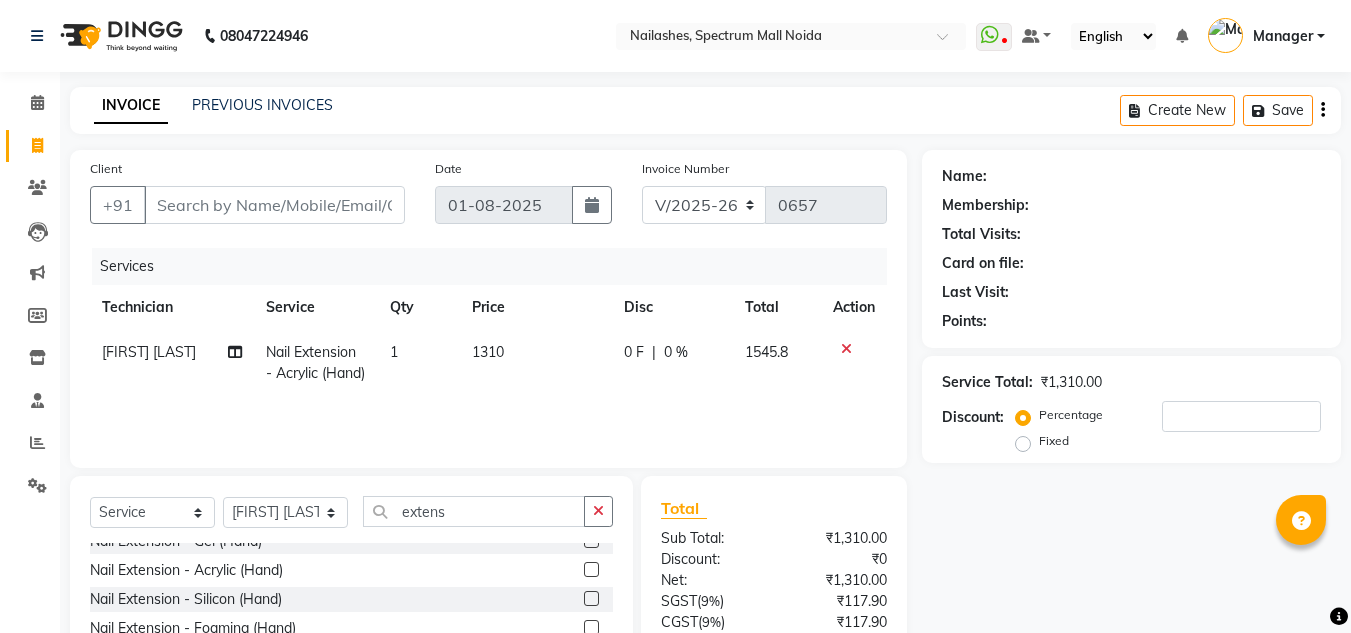 click on "1310" 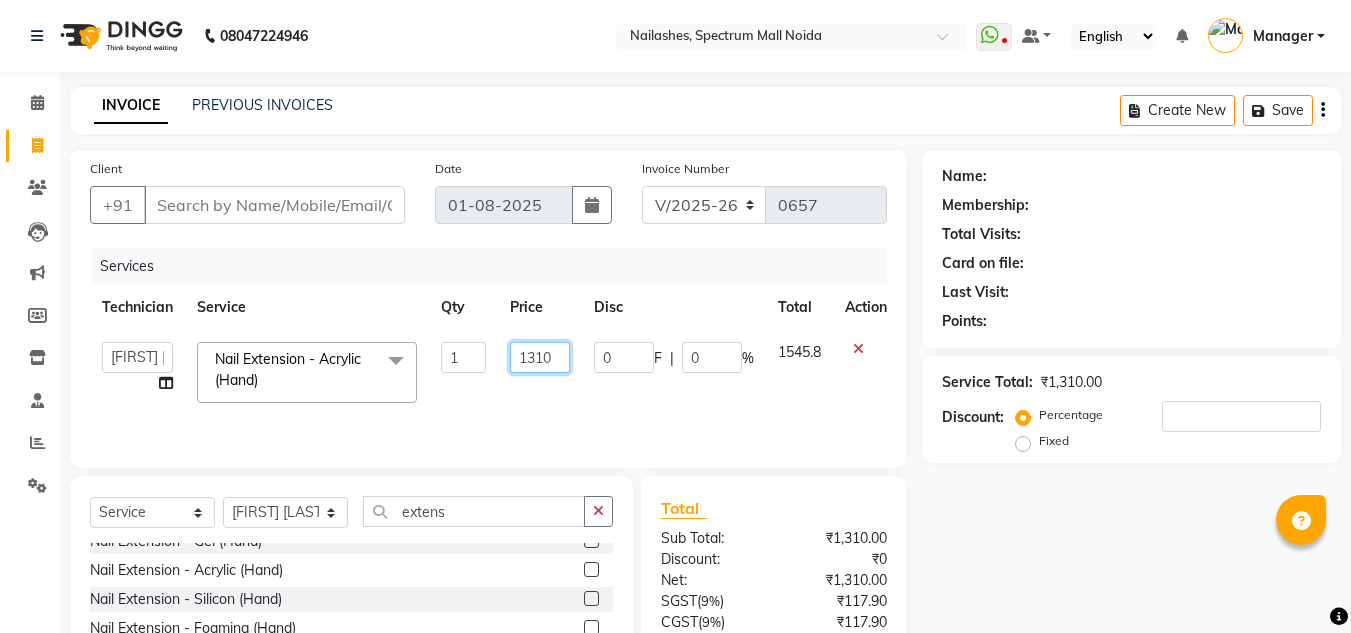 click on "1310" 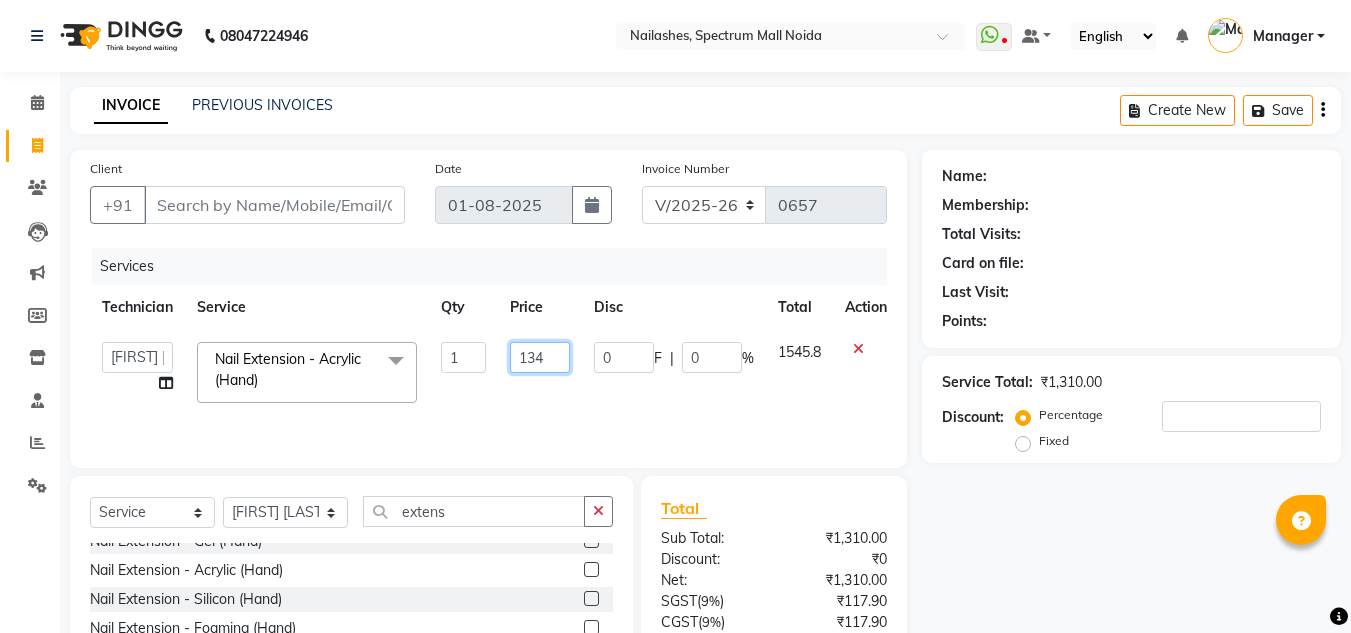 type on "1345" 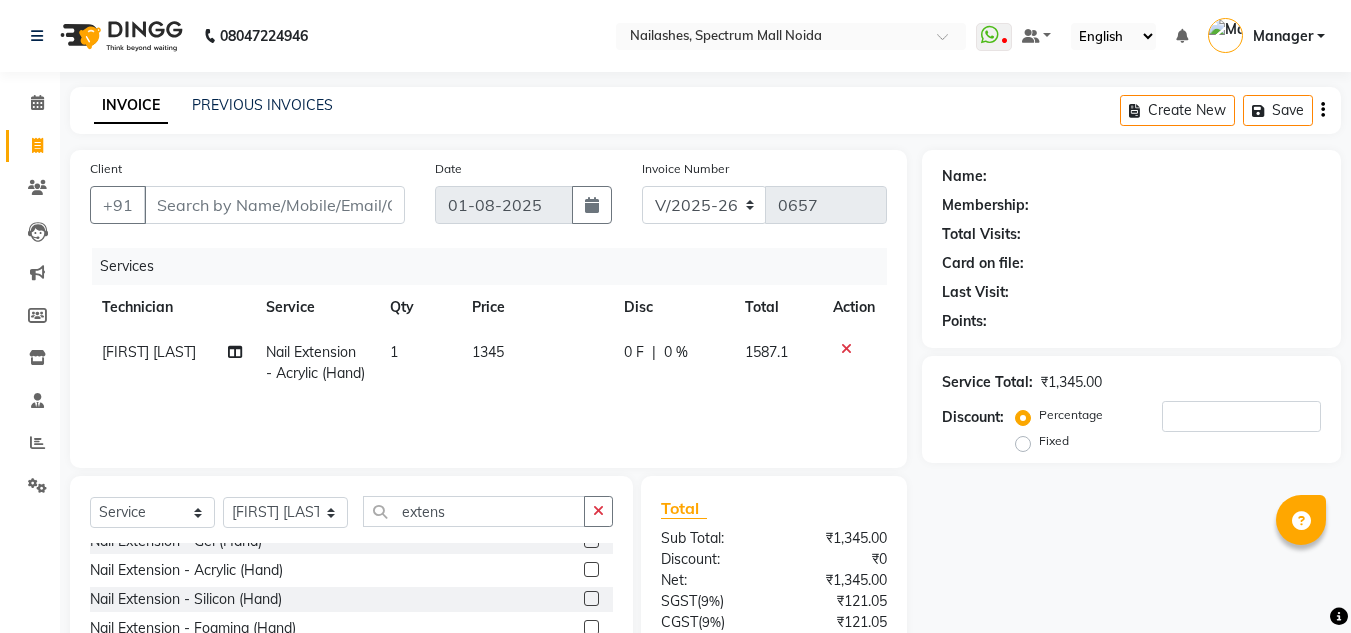 click on "[FIRST] [LAST] Nail Extension - Acrylic (Hand) 1 1345 0 F | 0 % 1587.1" 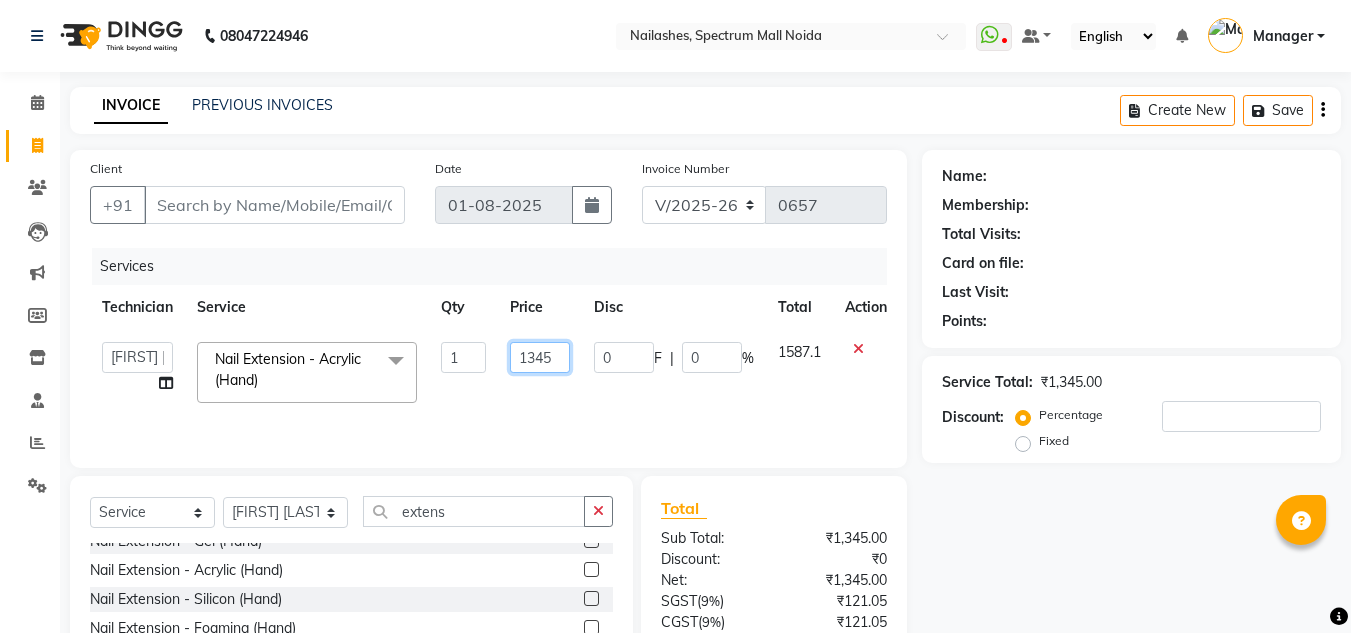 click on "1345" 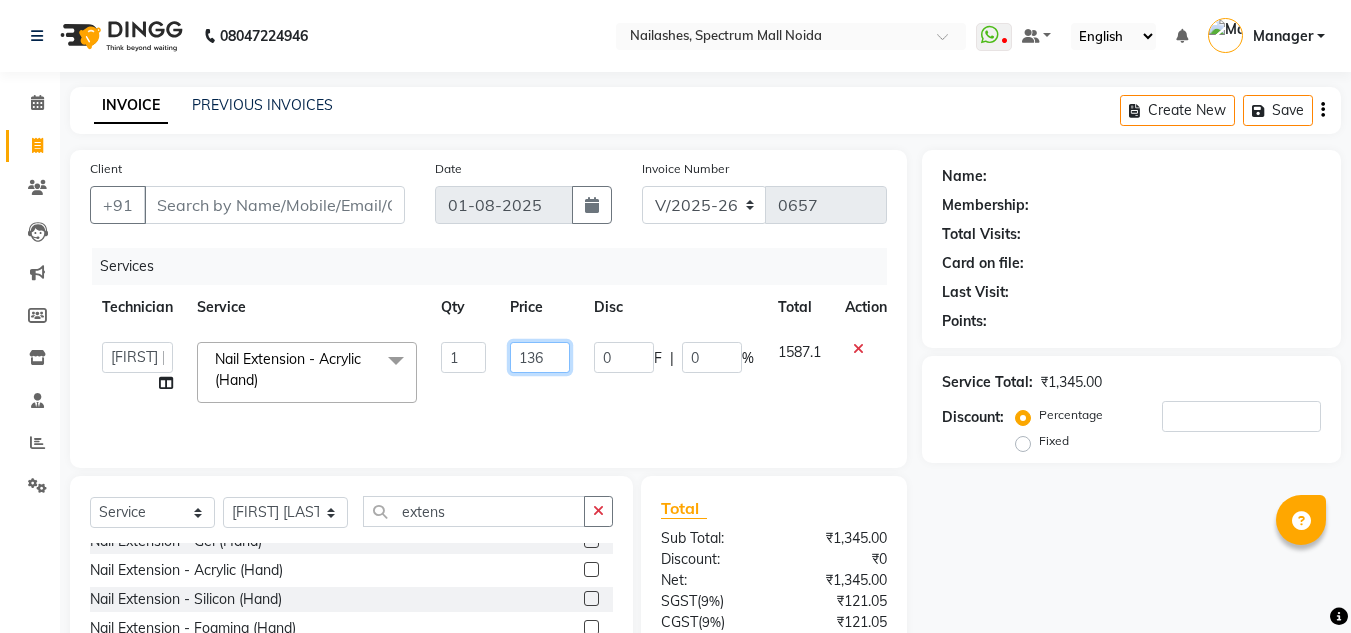 type on "1360" 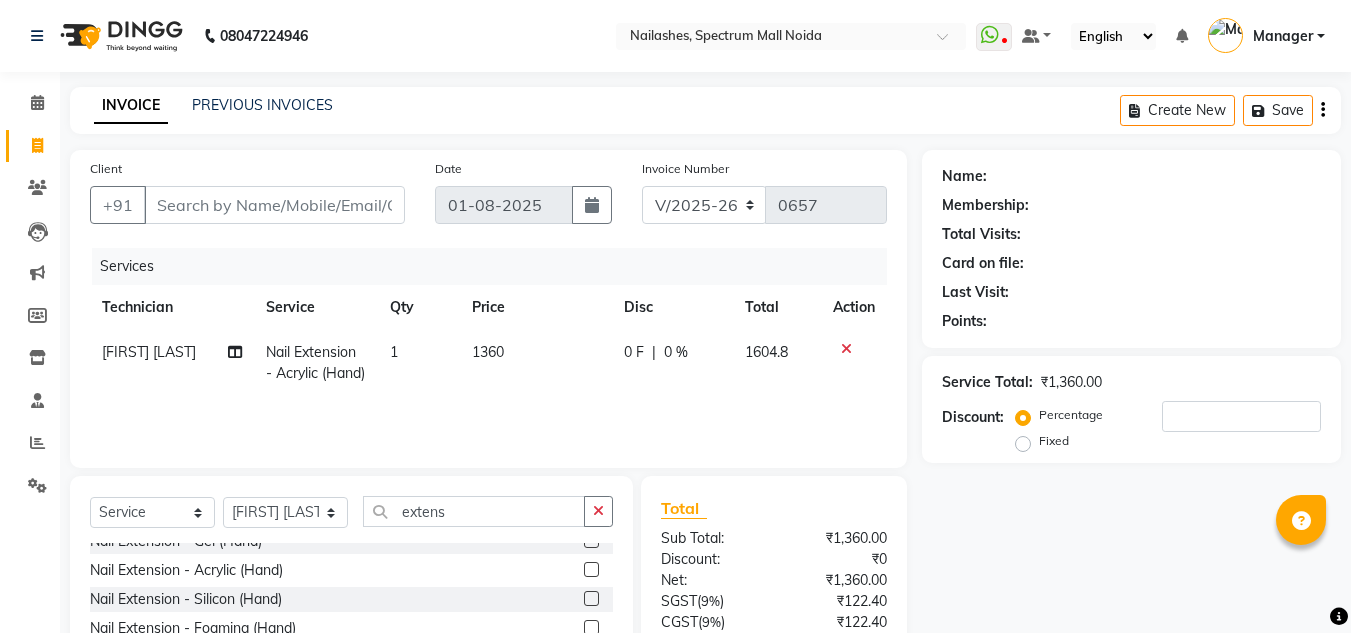 click on "[FIRST] [LAST] Nail Extension - Acrylic (Hand) 1 1360 0 F | 0 % 1604.8" 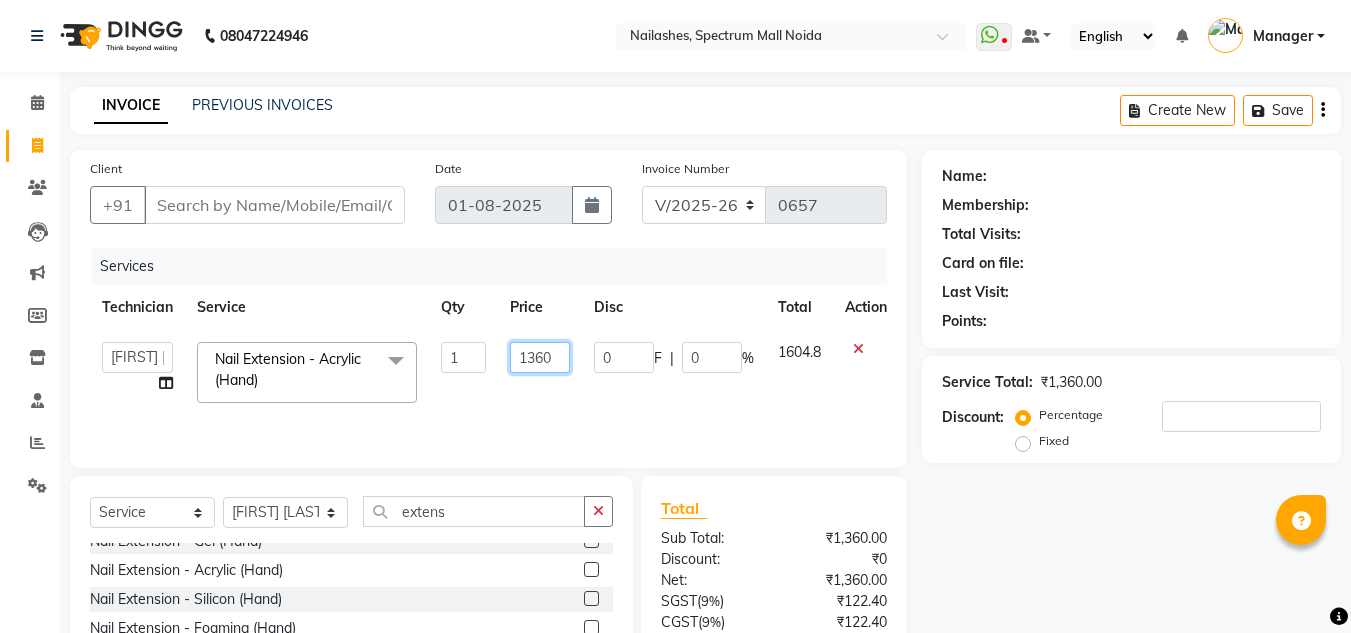 click on "1360" 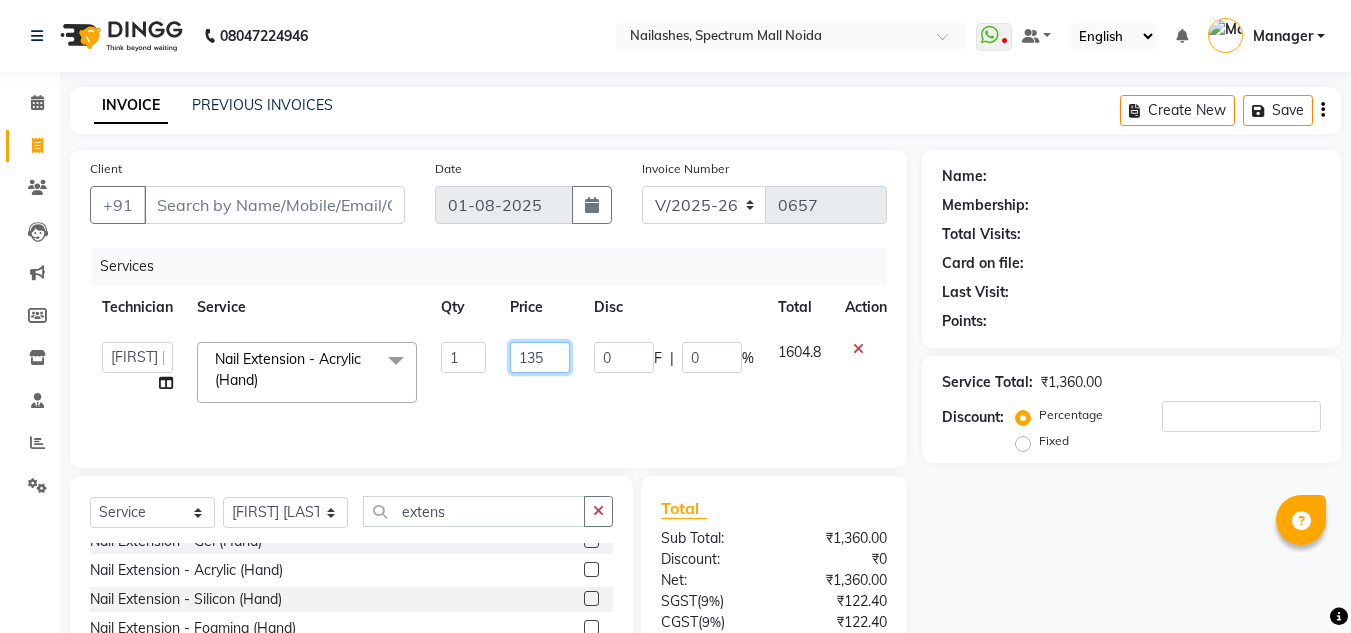 type on "1356" 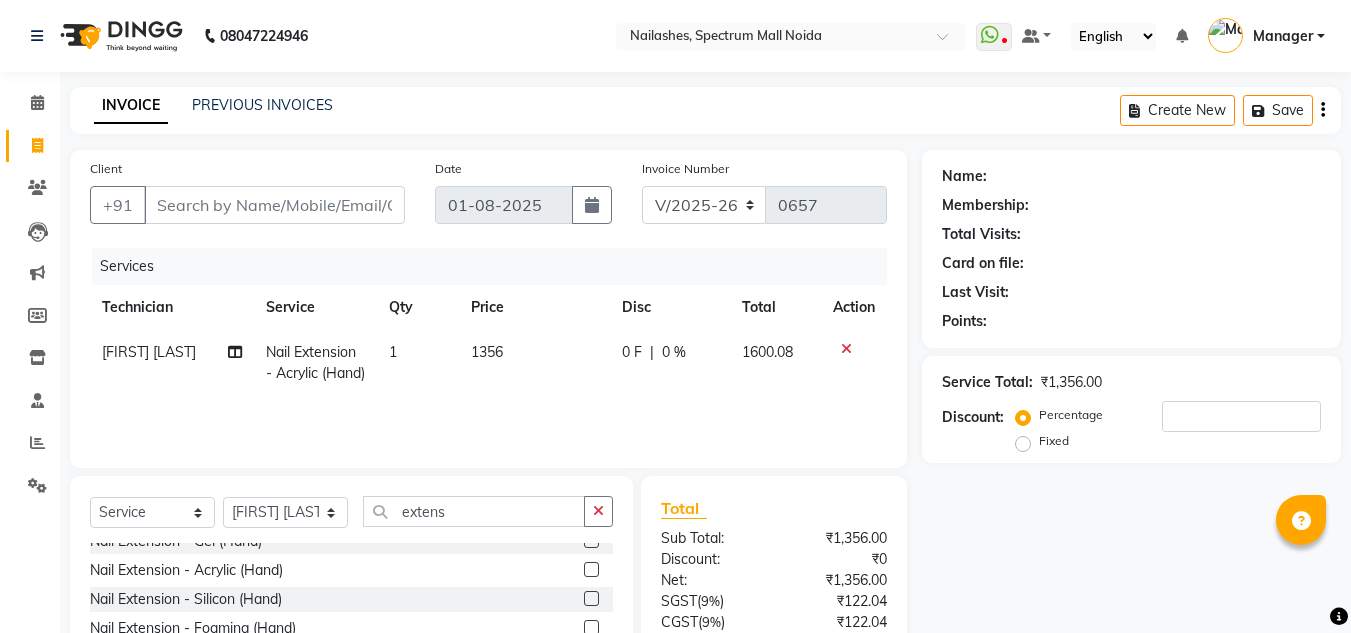 click on "[FIRST] [LAST] Nail Extension - Acrylic (Hand) 1 1356 0 F | 0 % 1600.08" 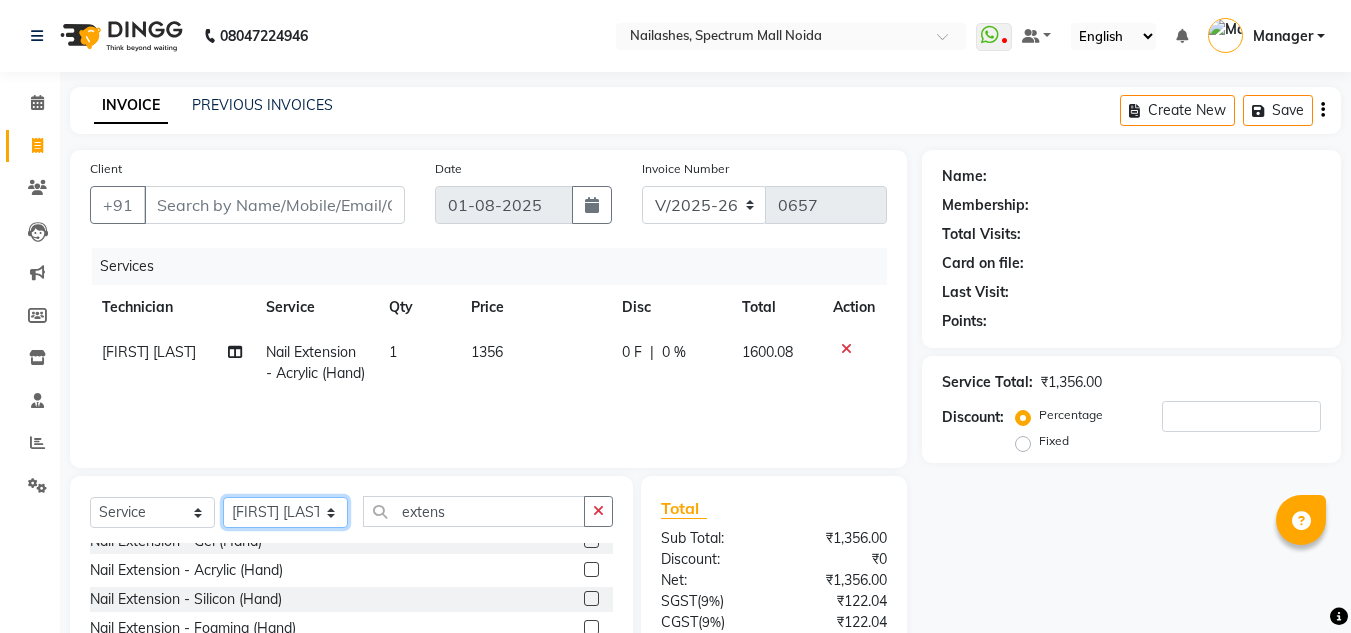 click on "Select Technician [FIRST] [LAST] [FIRST] [FIRST] [FIRST] [FIRST] [FIRST] [FIRST]" 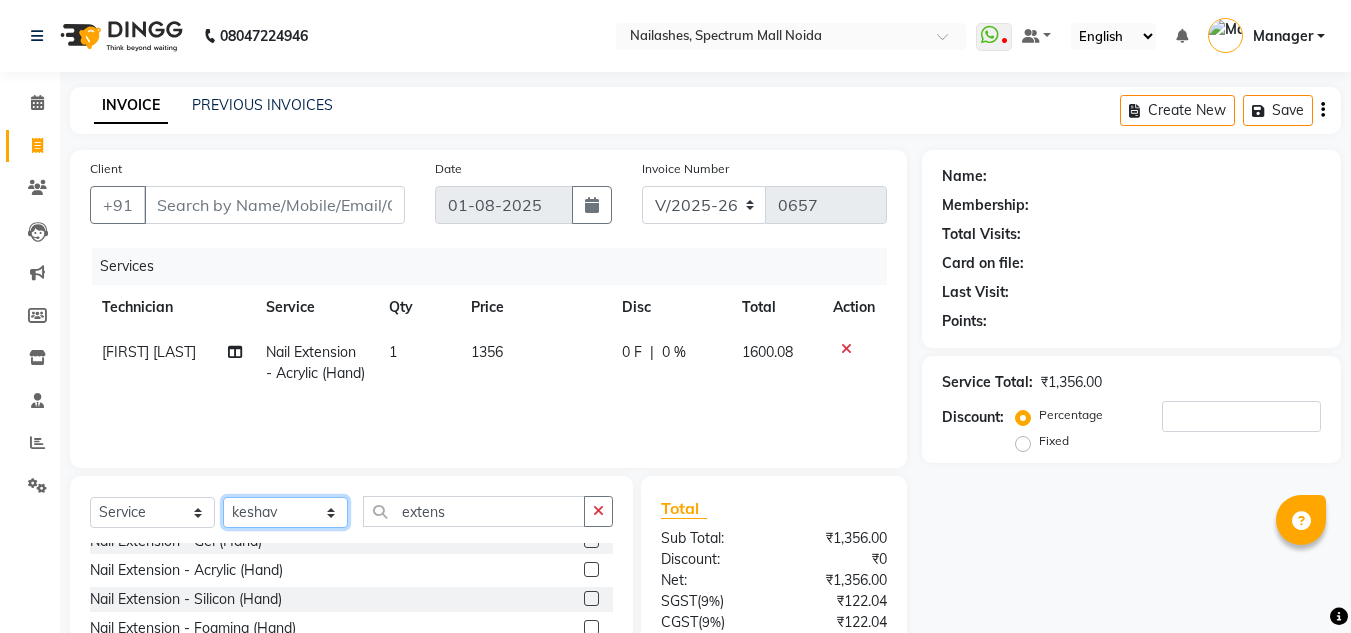 click on "Select Technician [FIRST] [LAST] [FIRST] [FIRST] [FIRST] [FIRST] [FIRST] [FIRST]" 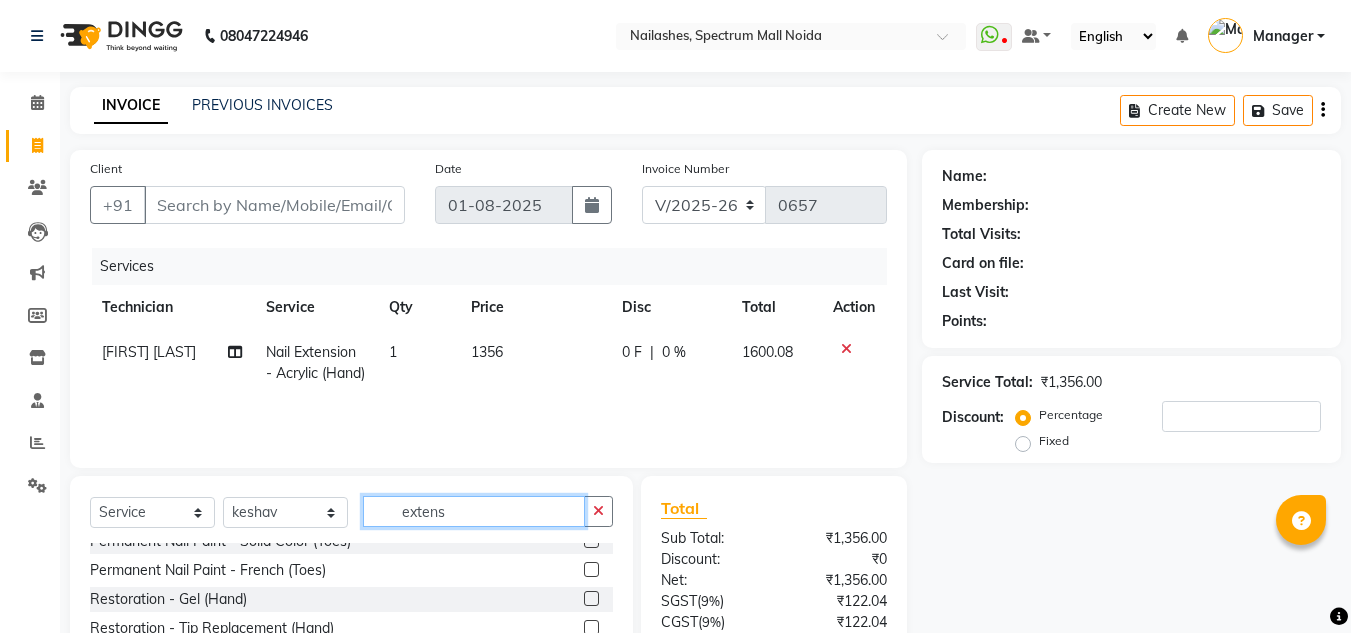 click on "extens" 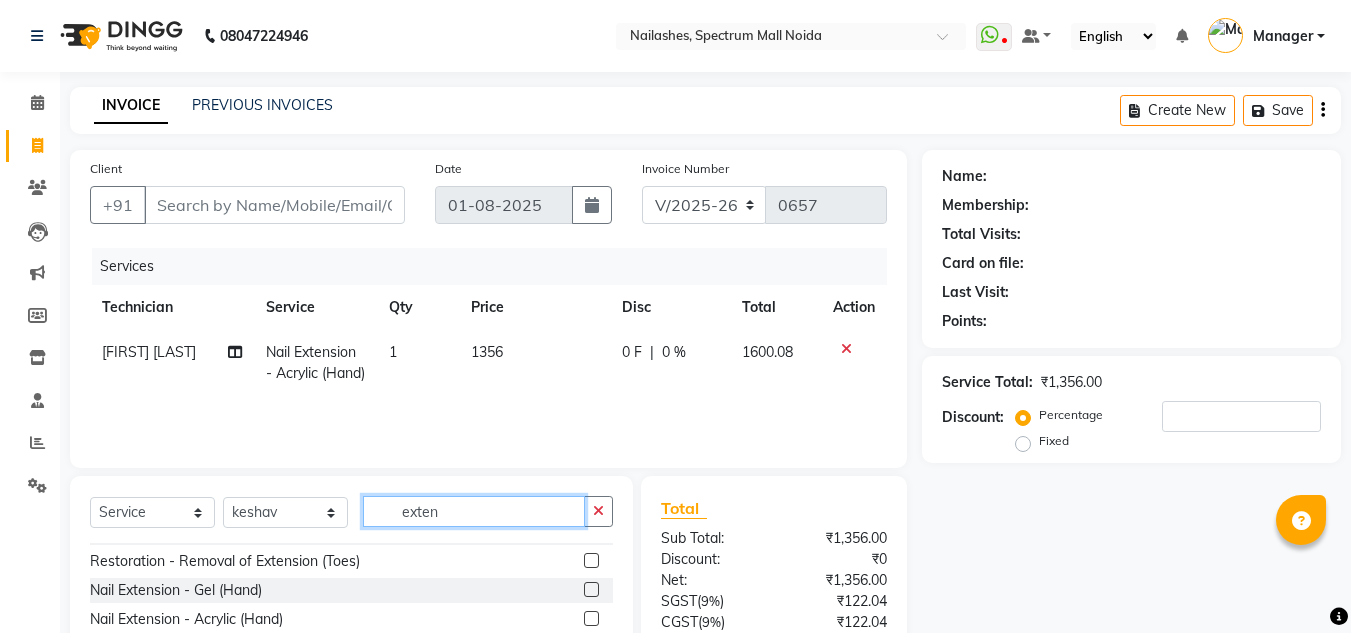 scroll, scrollTop: 24, scrollLeft: 0, axis: vertical 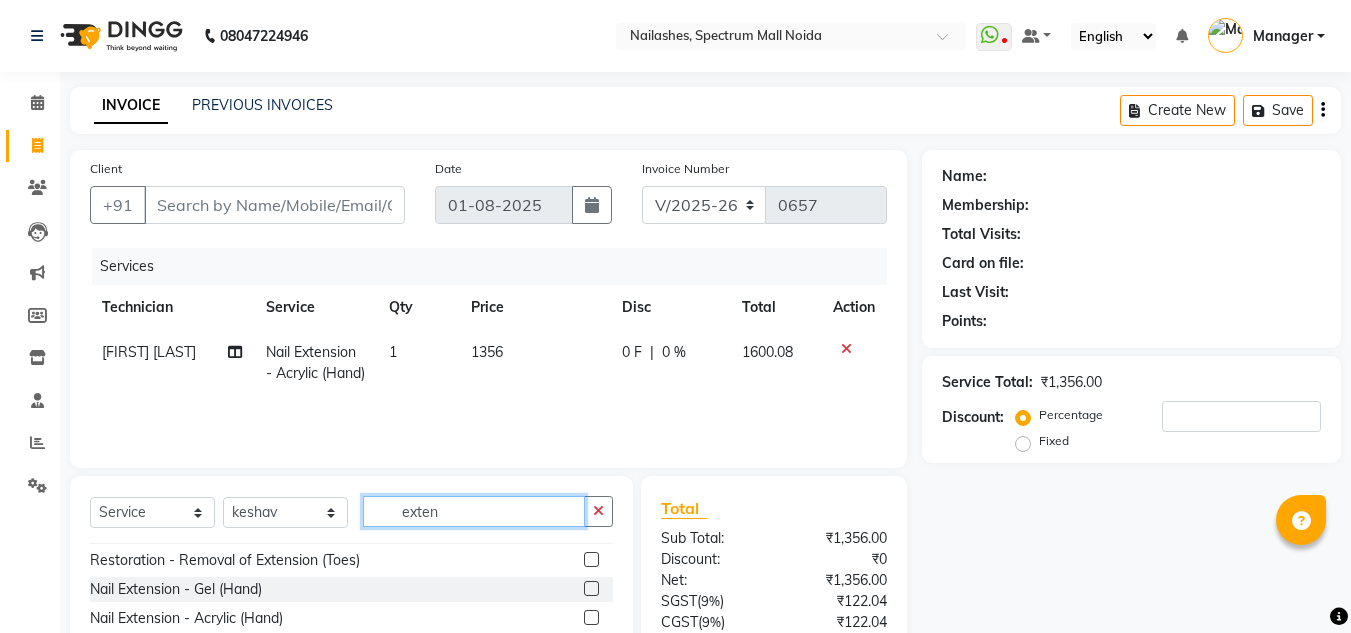 type on "exten" 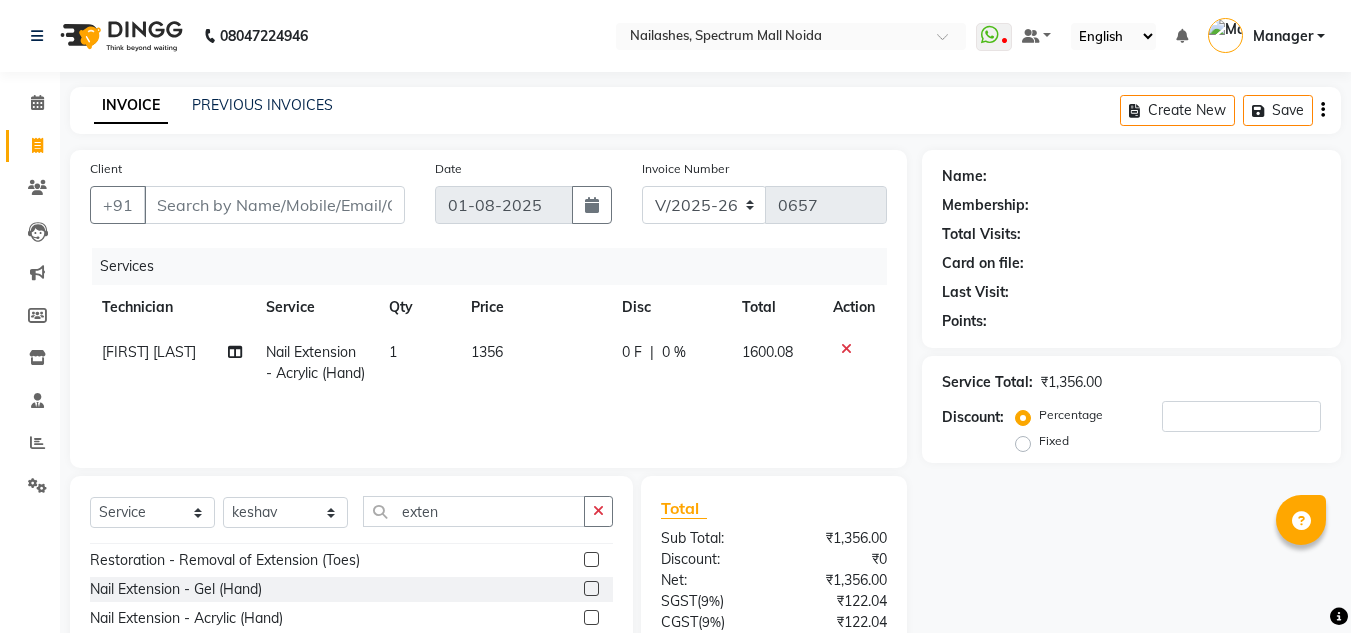 click 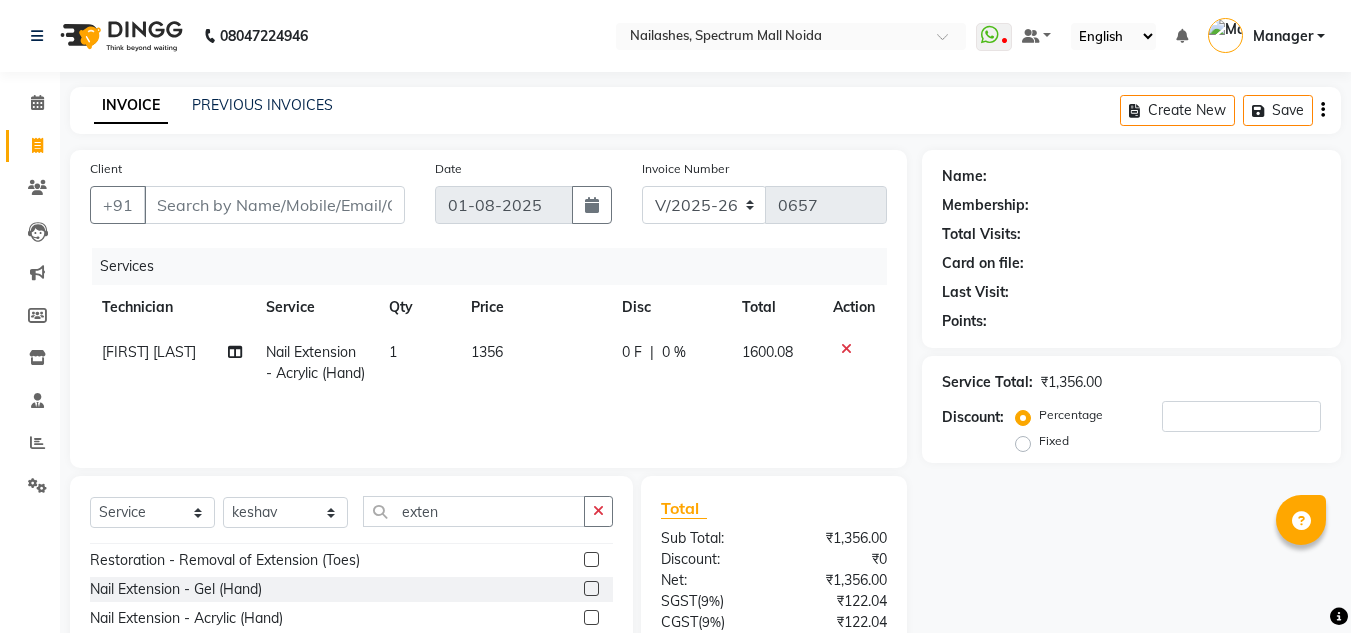 click at bounding box center (590, 618) 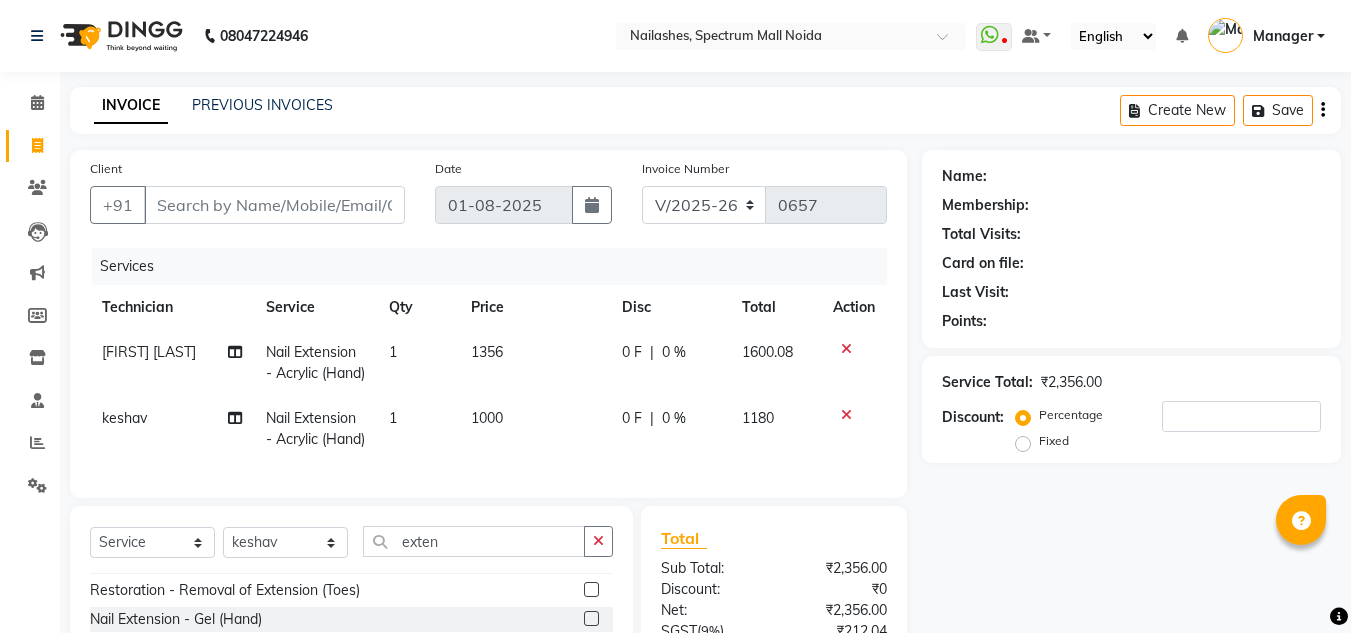 checkbox on "false" 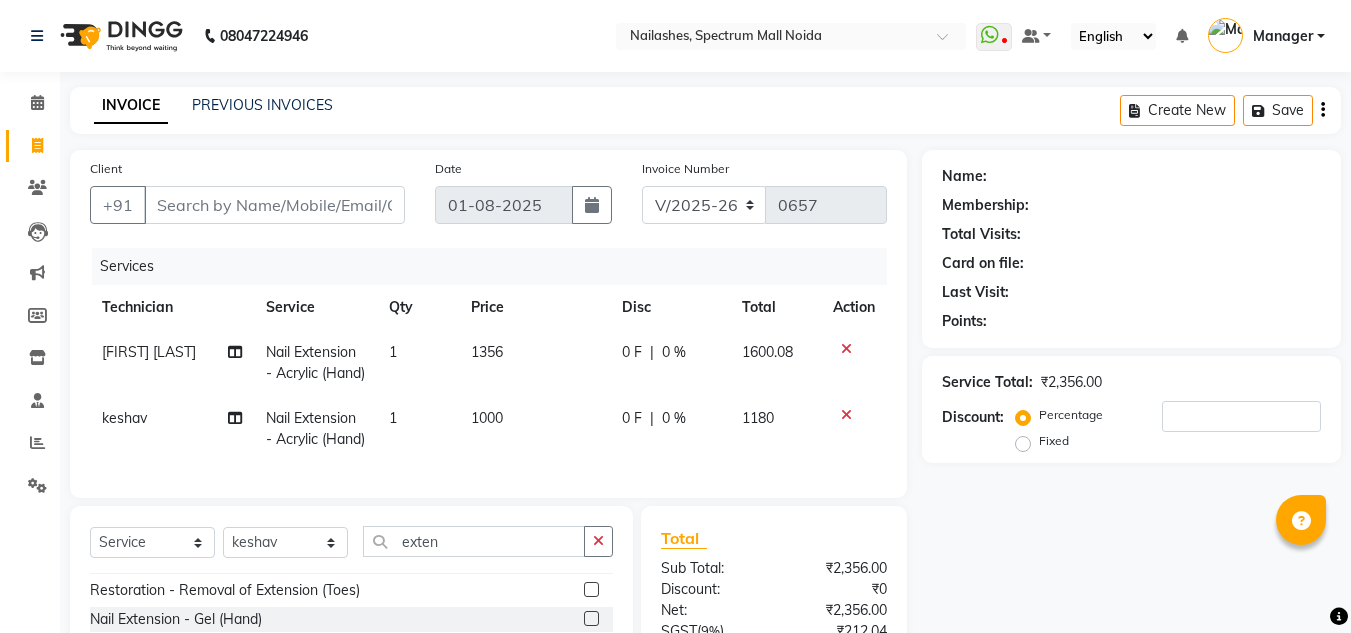 click on "1000" 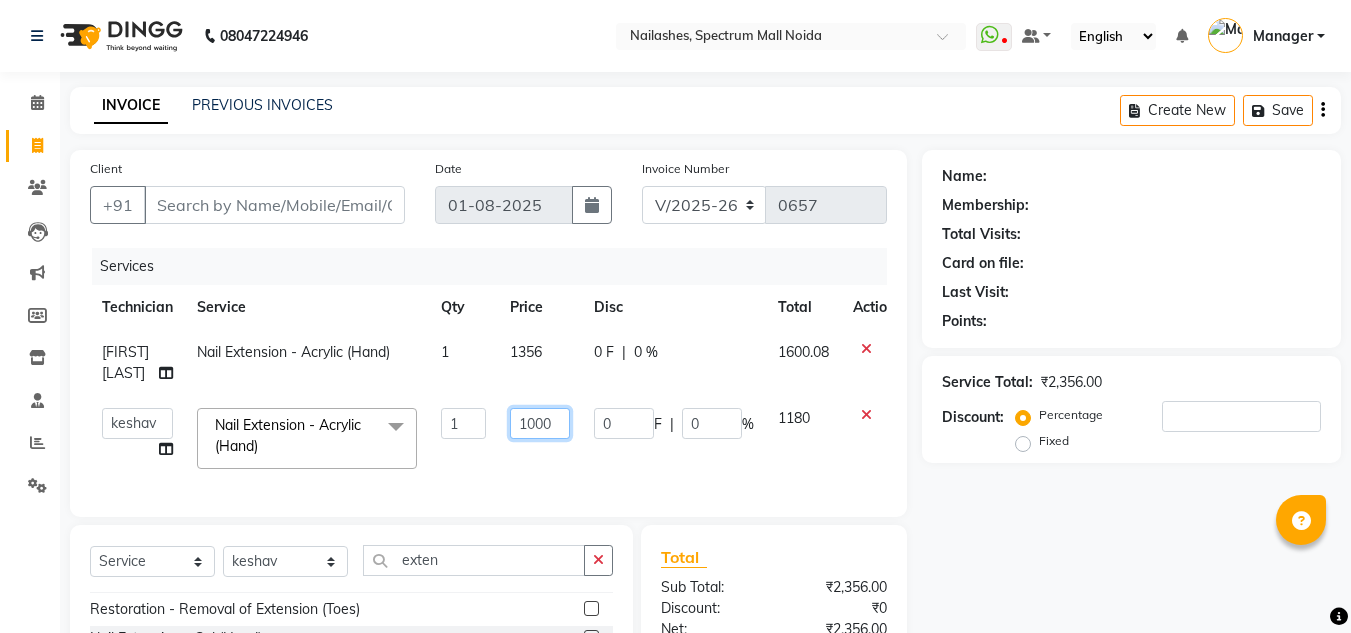 click on "1000" 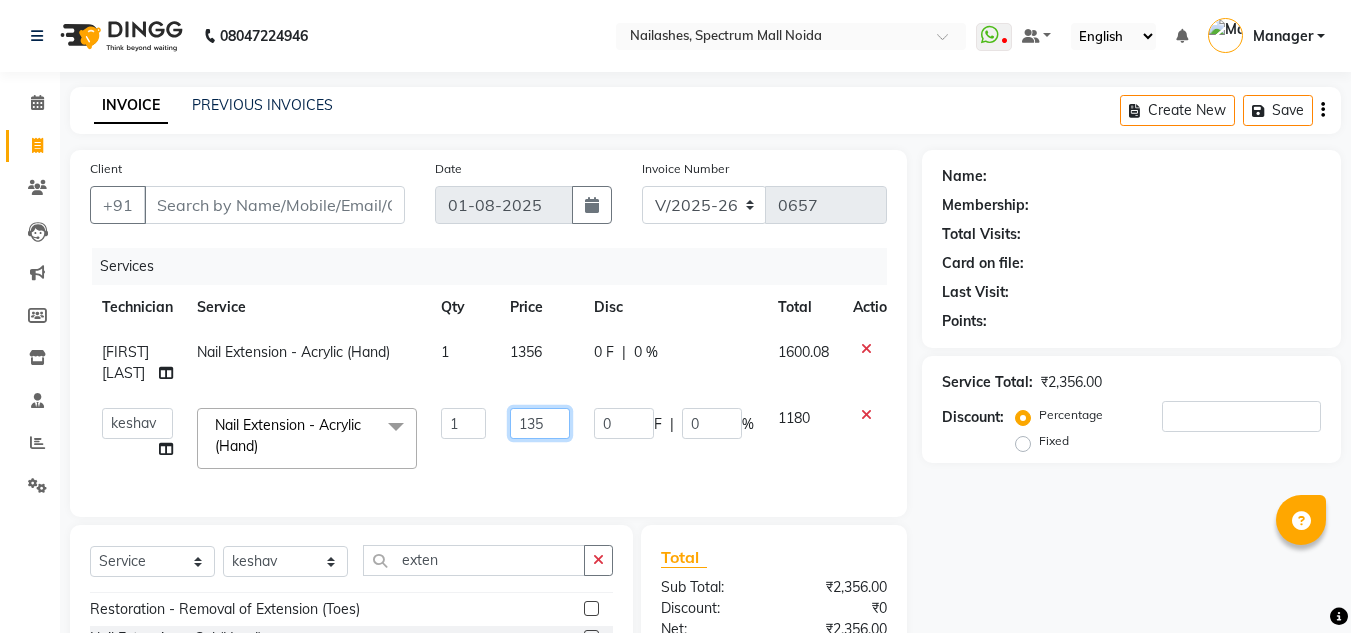 type on "1356" 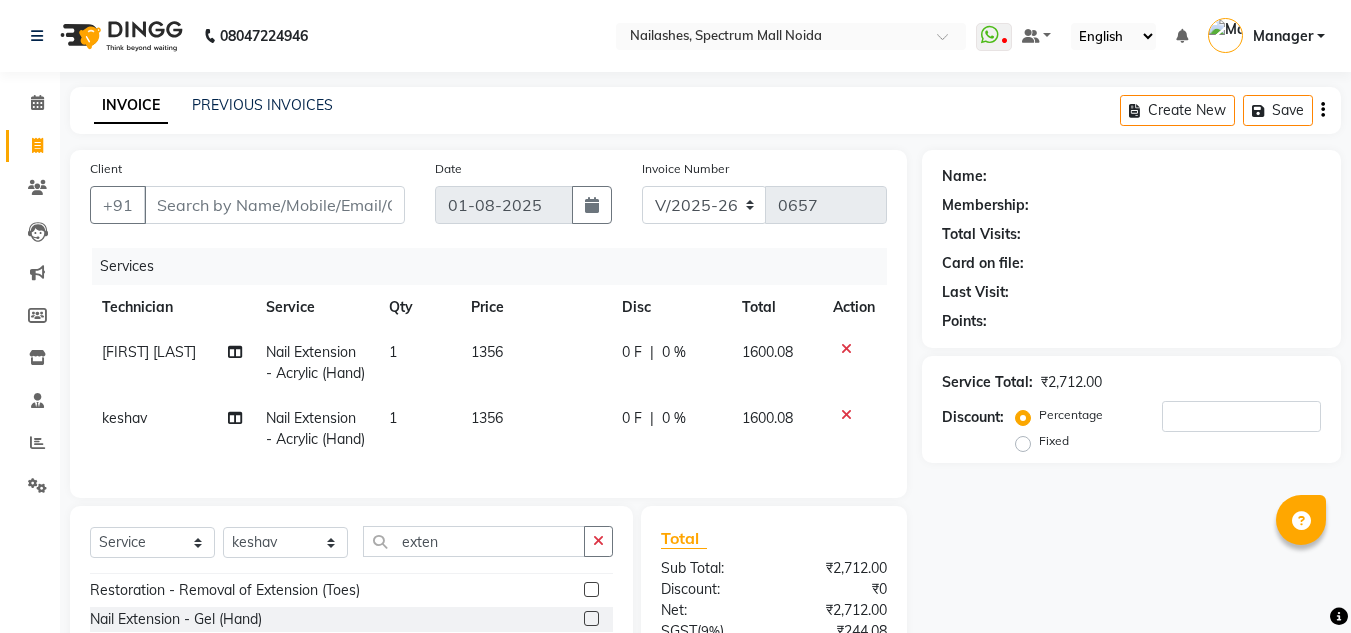 click on "[FIRST] Nail Extension - Acrylic (Hand) 1 1356 0 F | 0 % 1600.08" 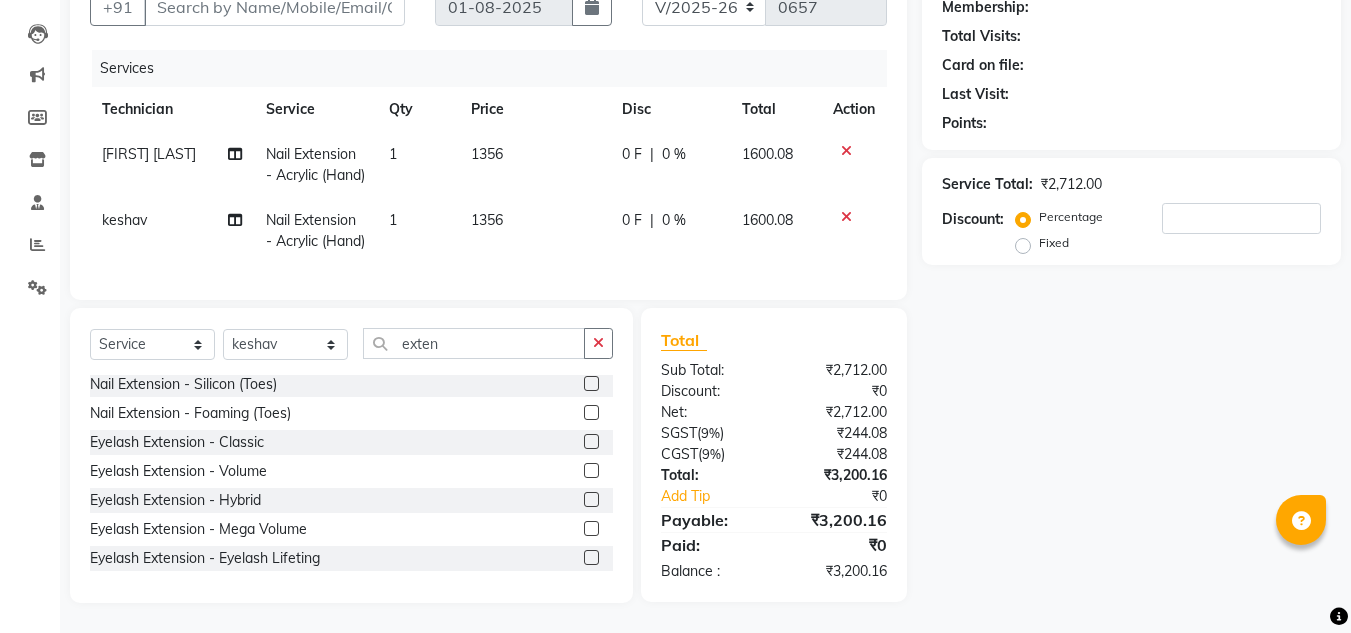 scroll, scrollTop: 0, scrollLeft: 0, axis: both 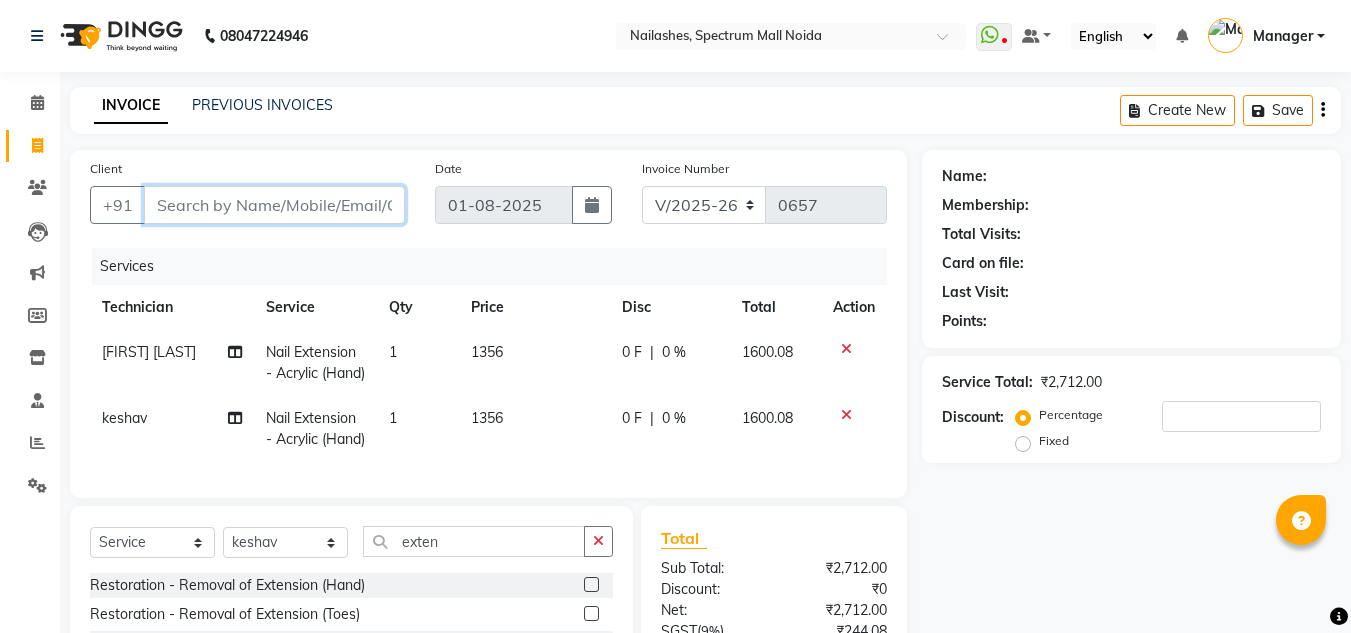 click on "Client" at bounding box center (274, 205) 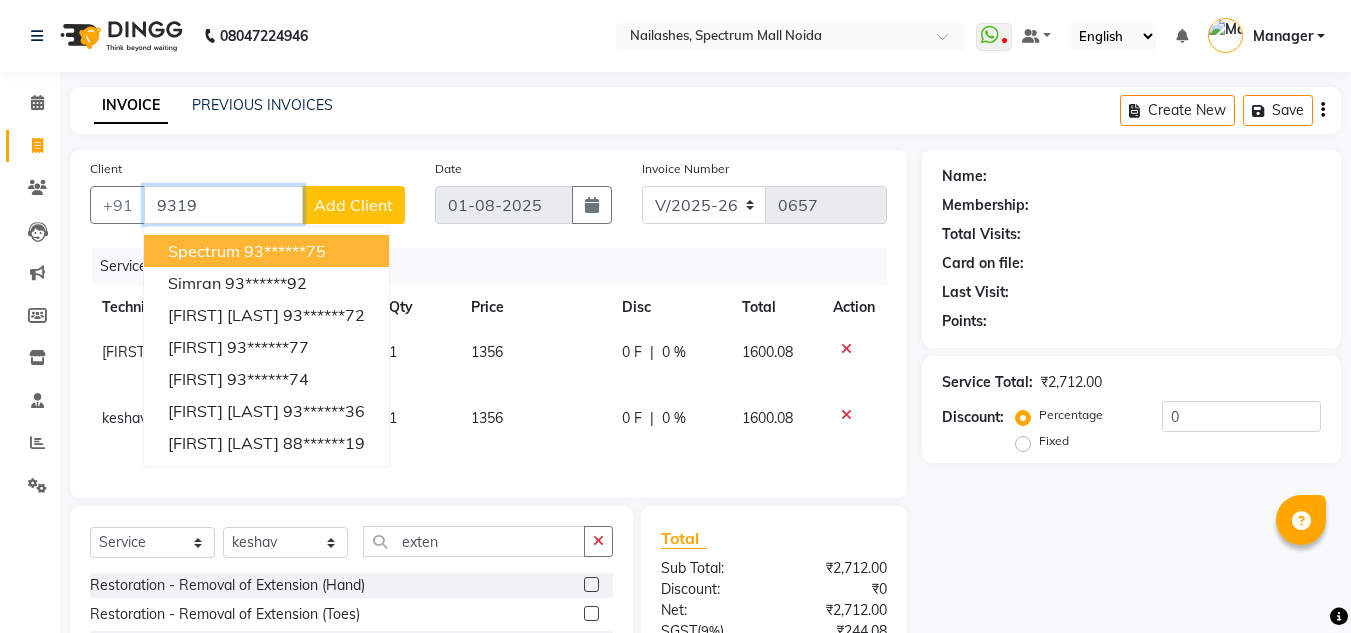 click on "93******75" at bounding box center (285, 251) 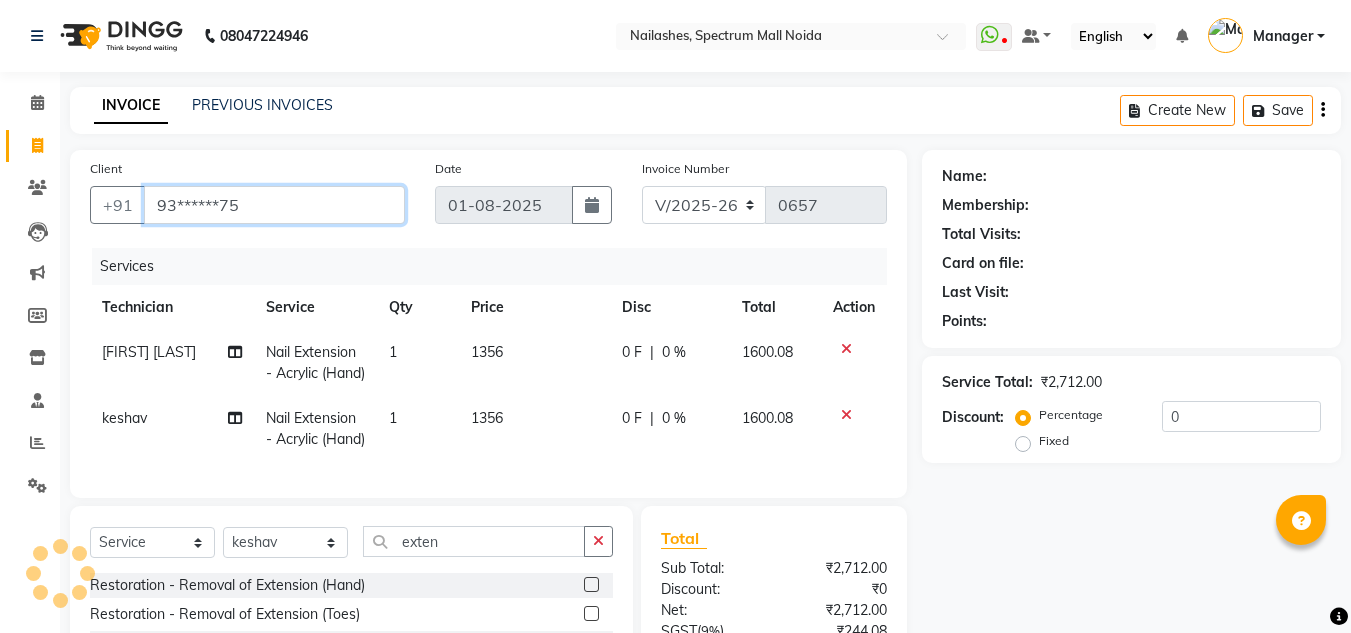 type on "93******75" 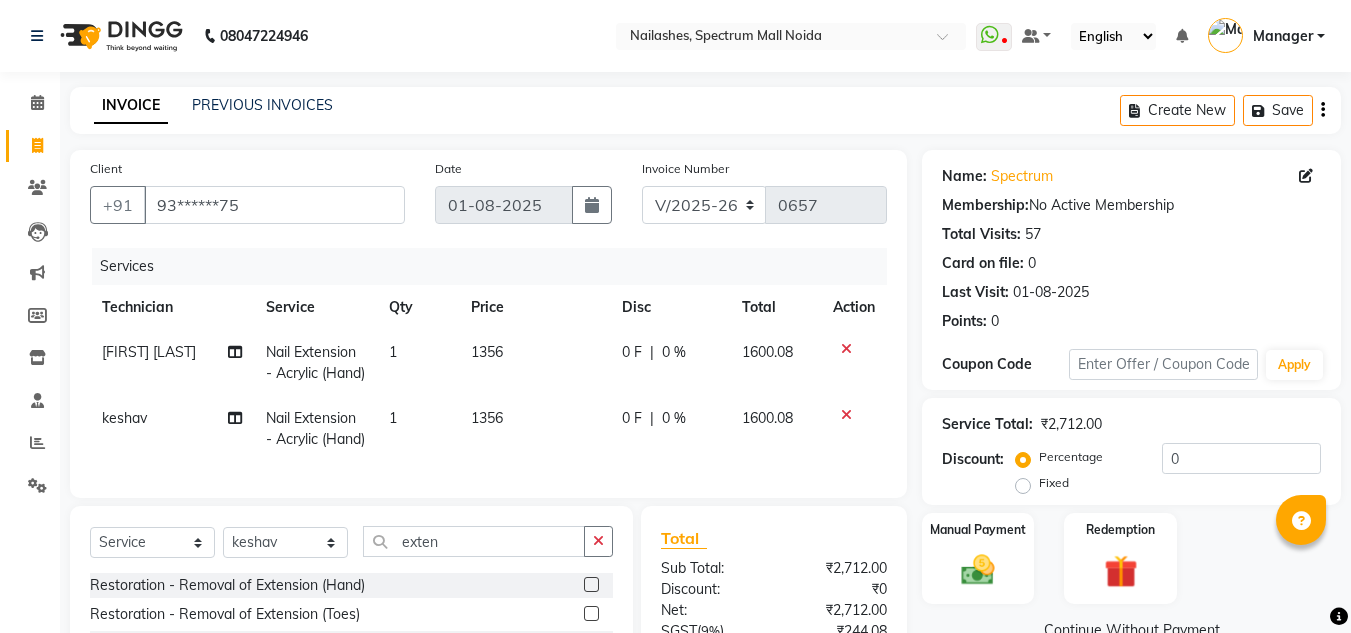 scroll, scrollTop: 240, scrollLeft: 0, axis: vertical 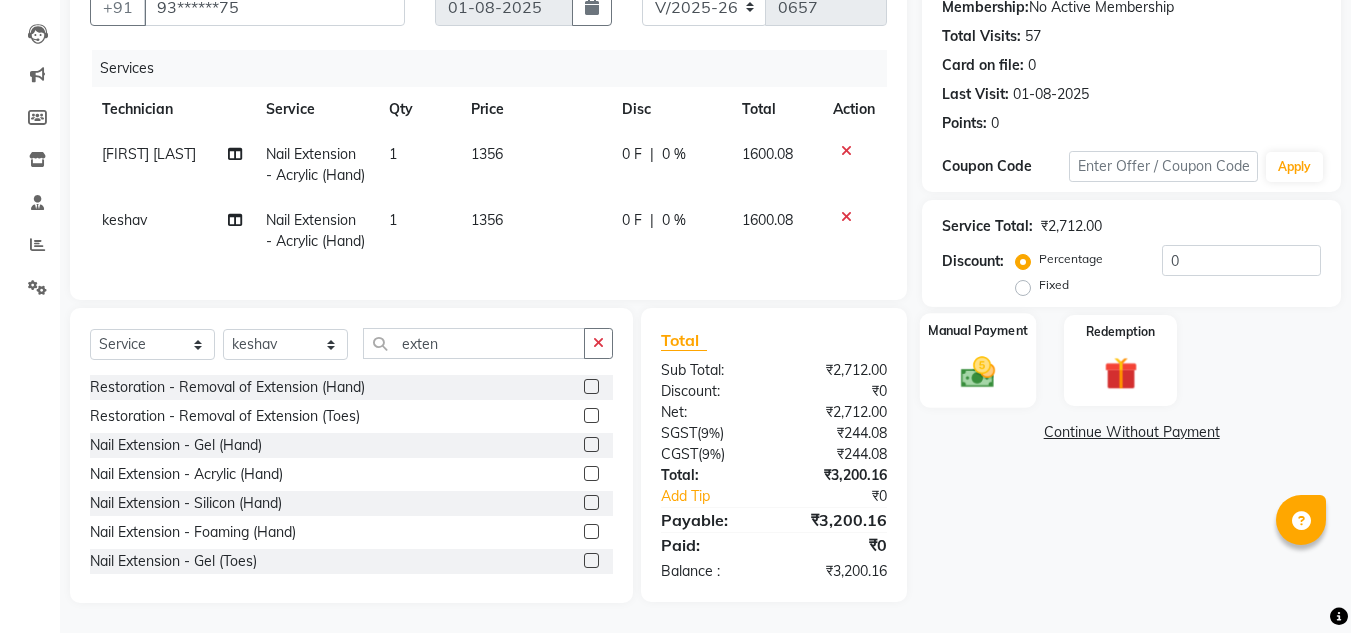 click on "Manual Payment" 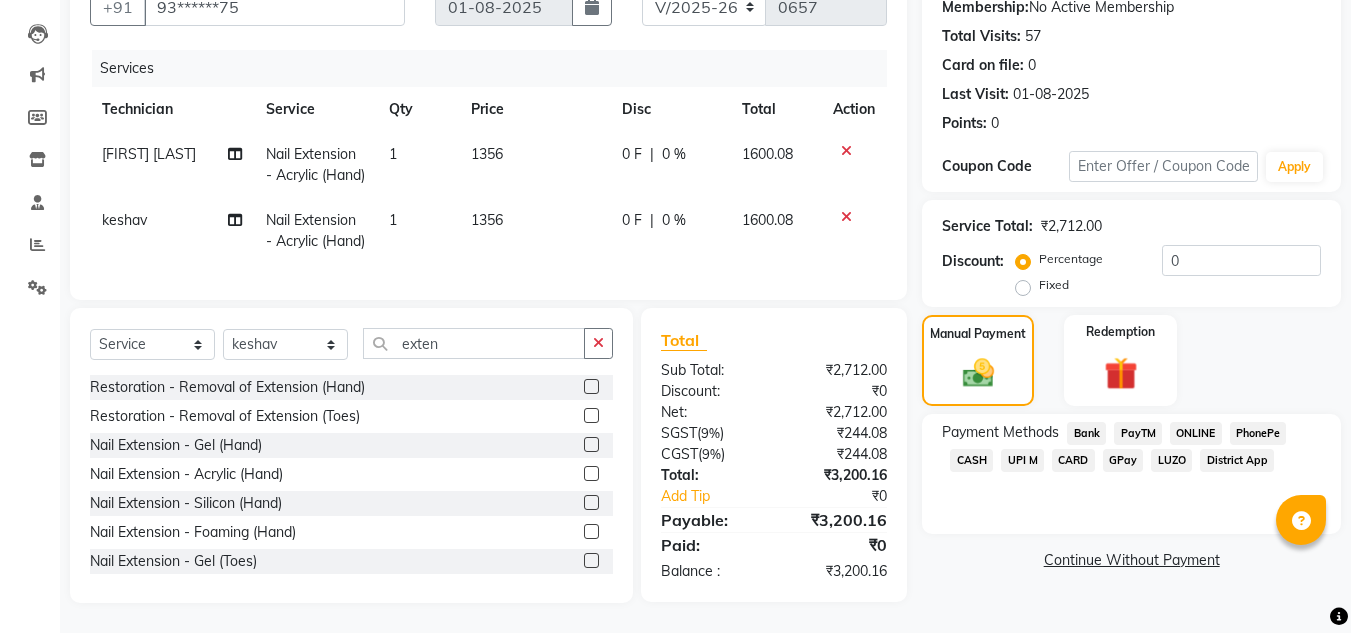 click on "CASH" 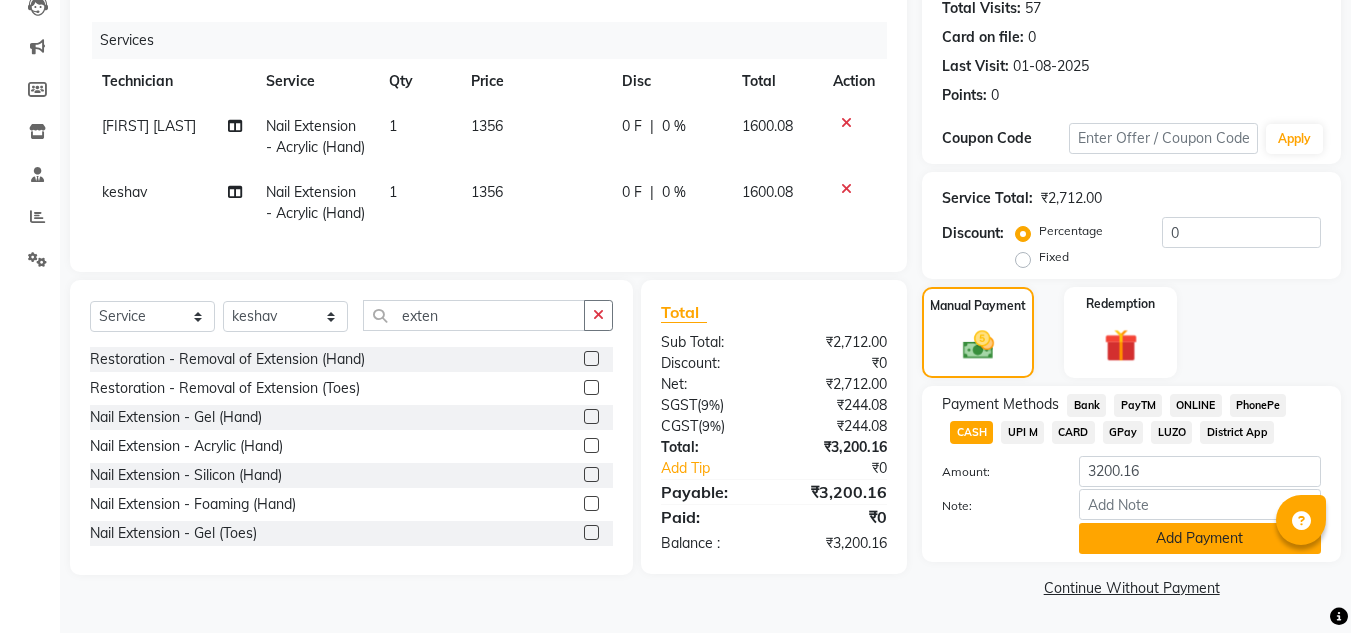 click on "Add Payment" 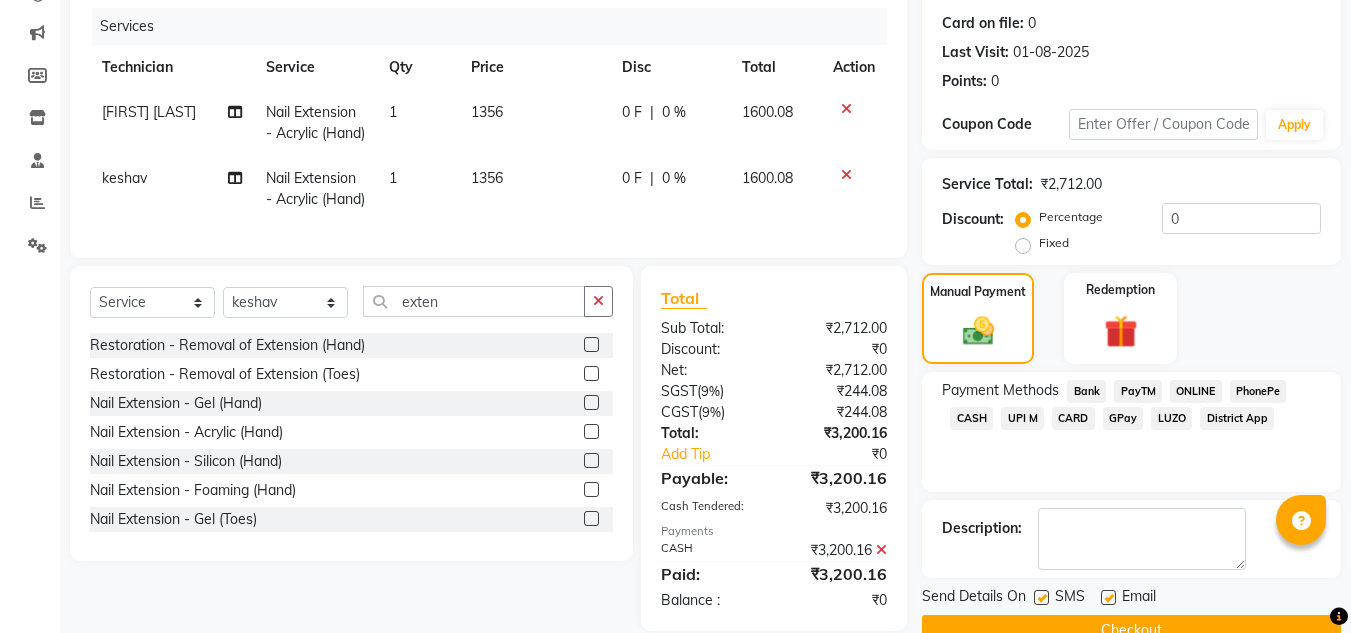 click on "Checkout" 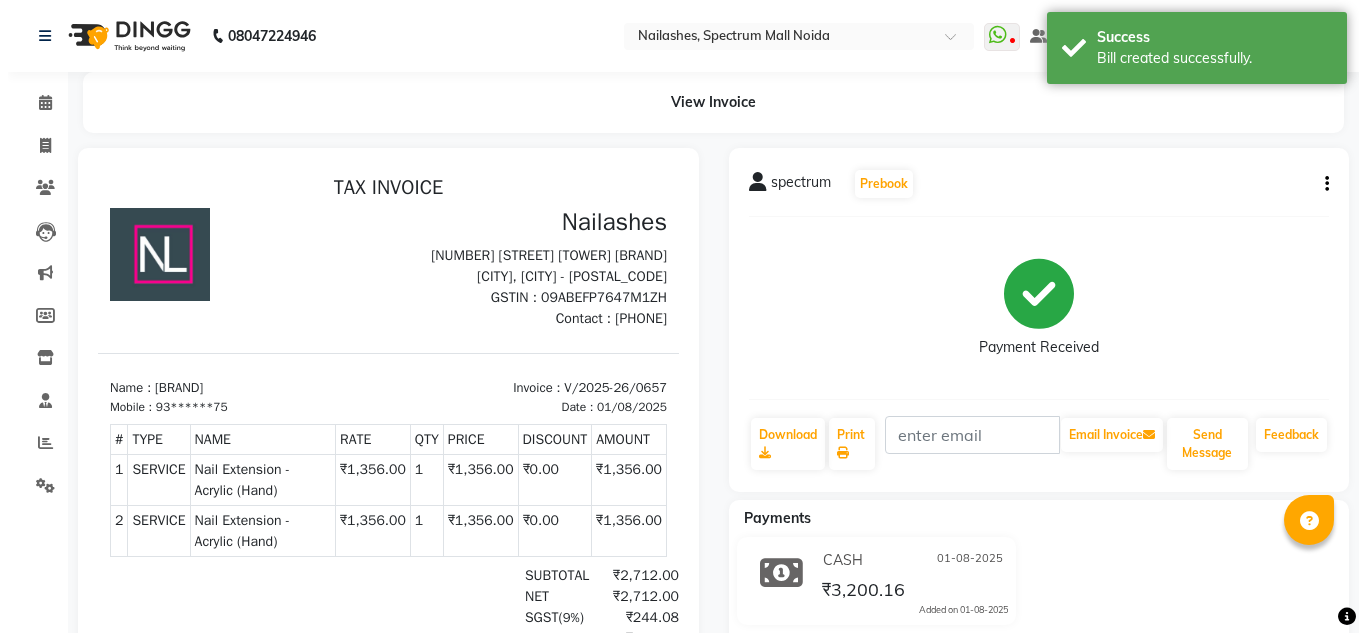 scroll, scrollTop: 0, scrollLeft: 0, axis: both 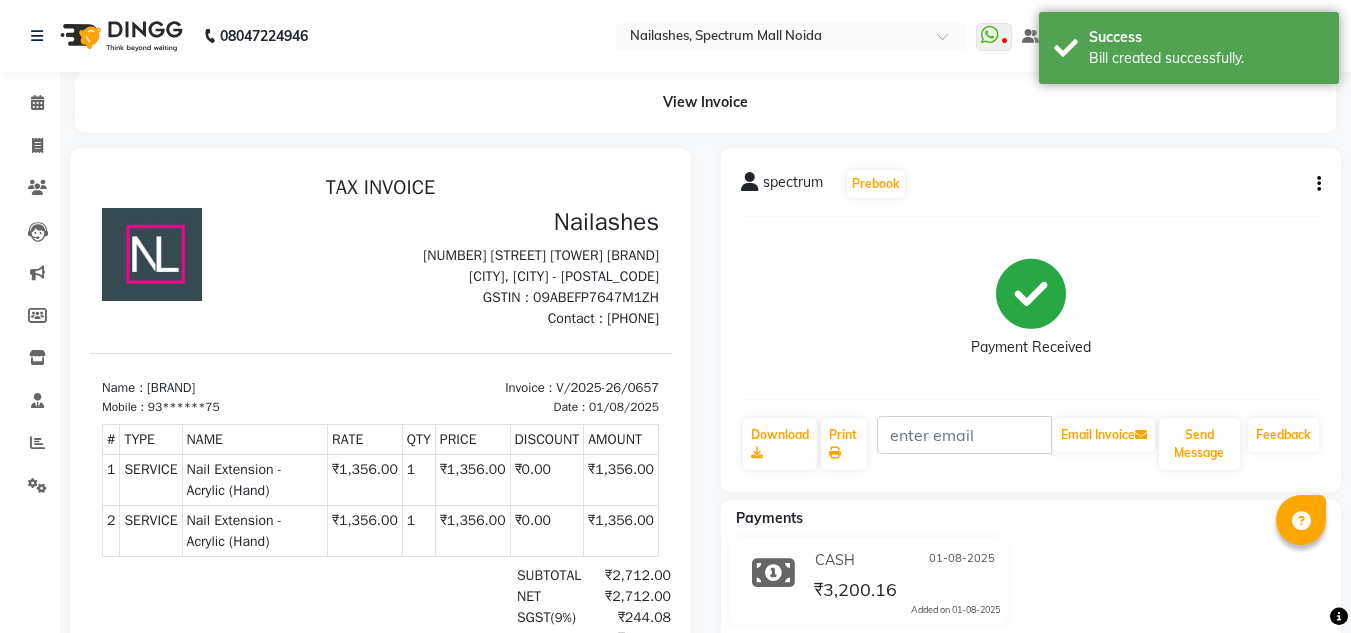 select on "service" 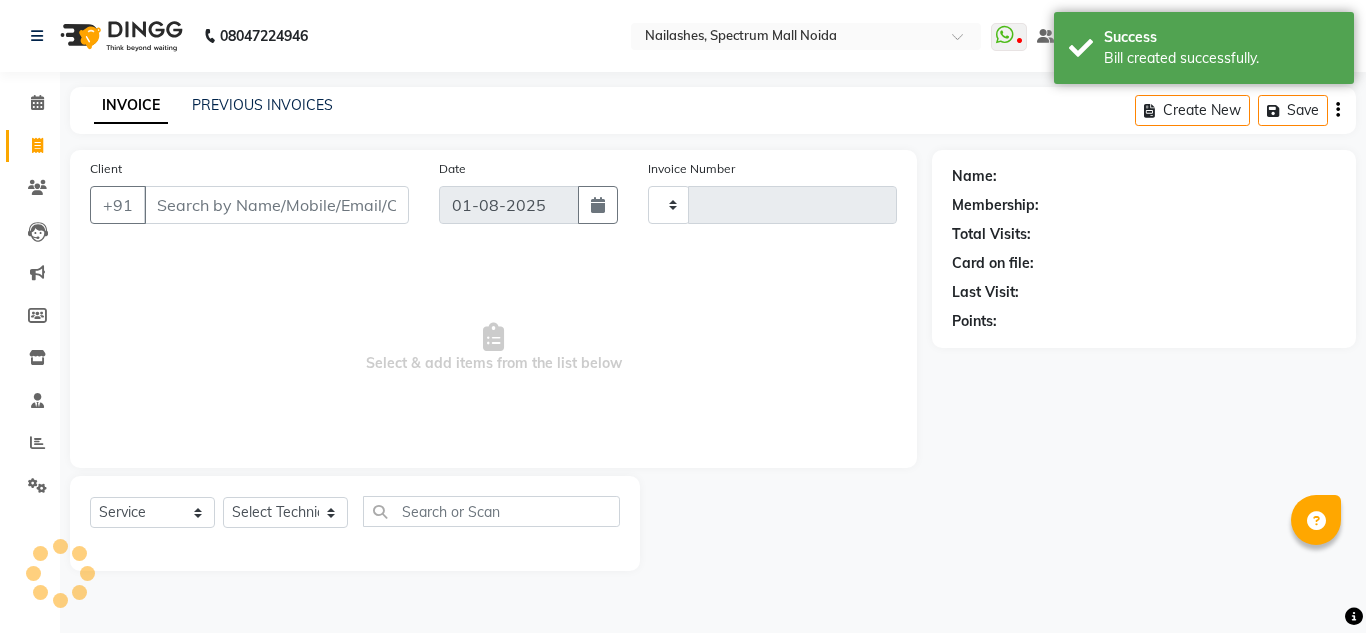 type on "0658" 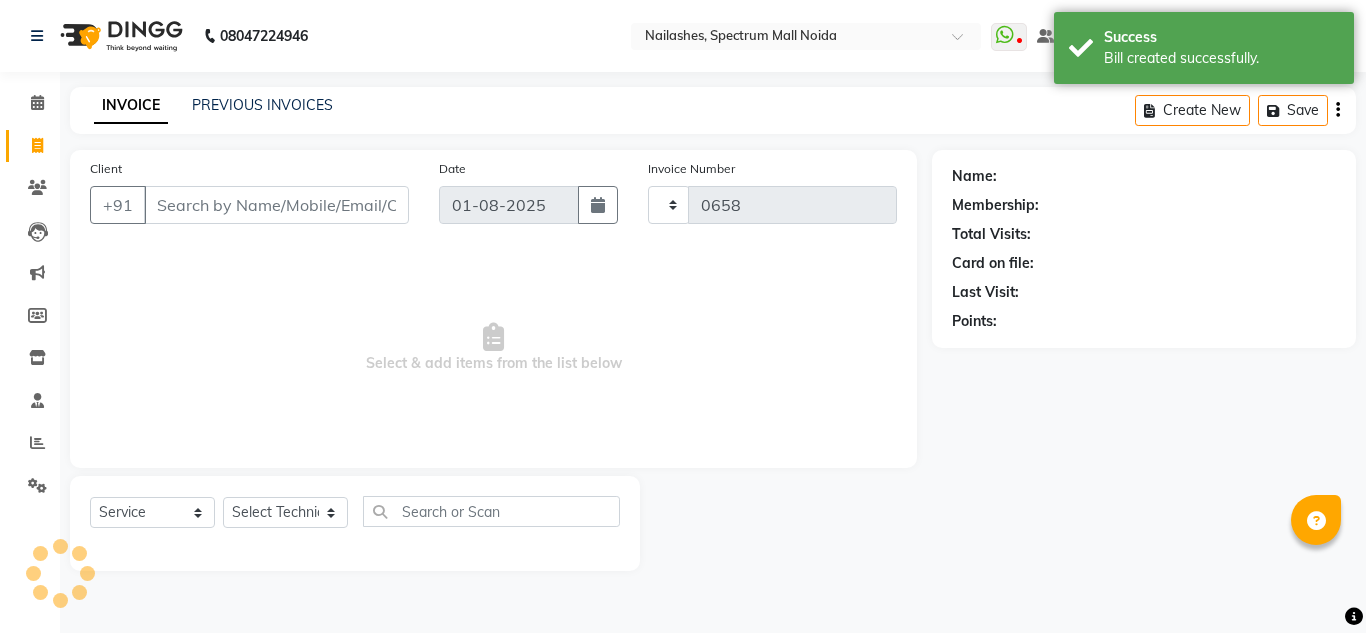 select on "6068" 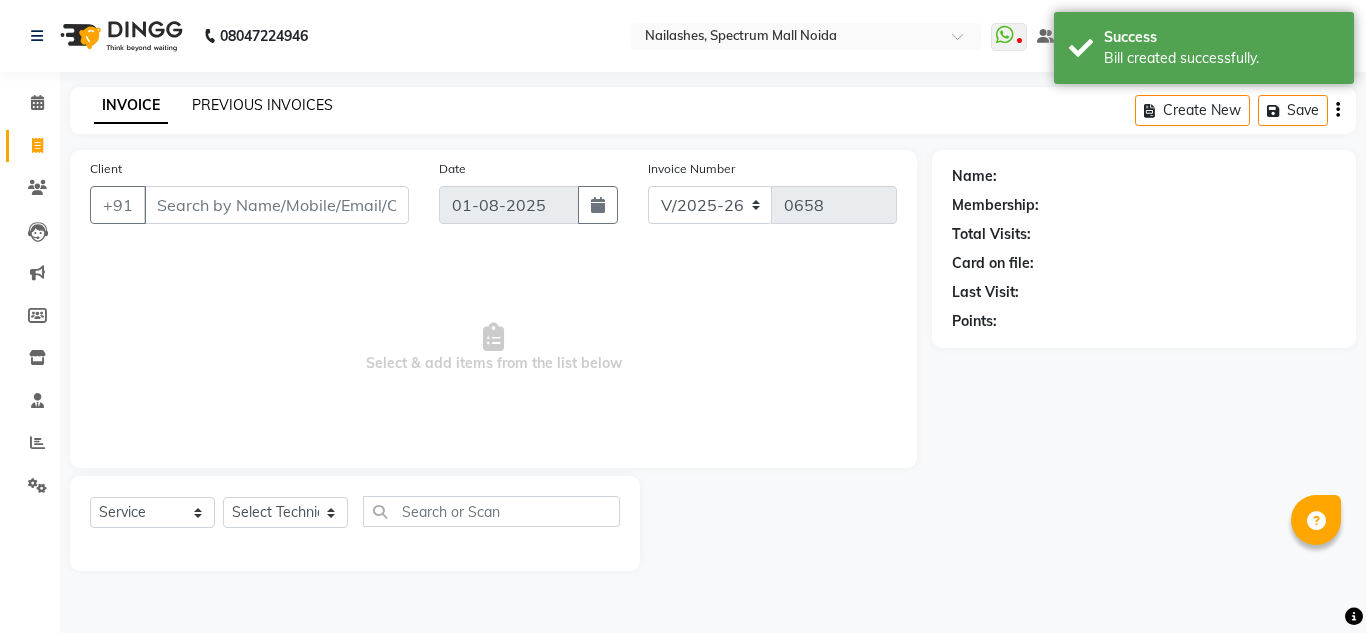 click on "PREVIOUS INVOICES" 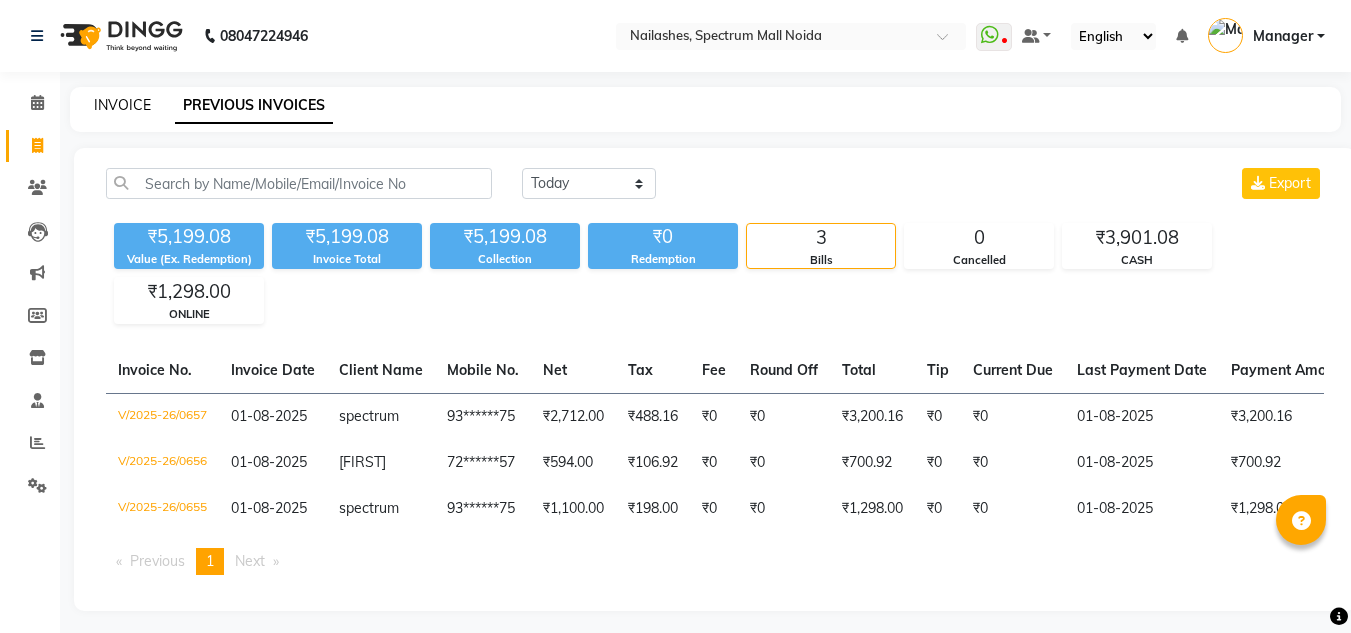 click on "INVOICE" 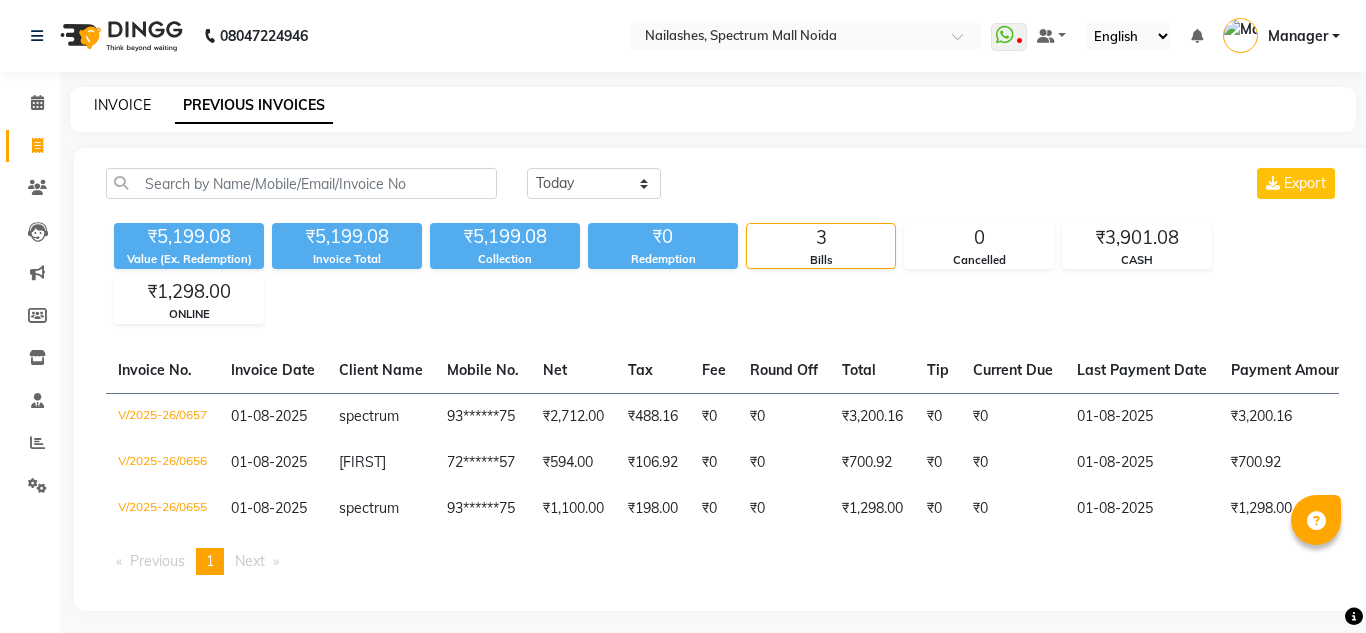select on "service" 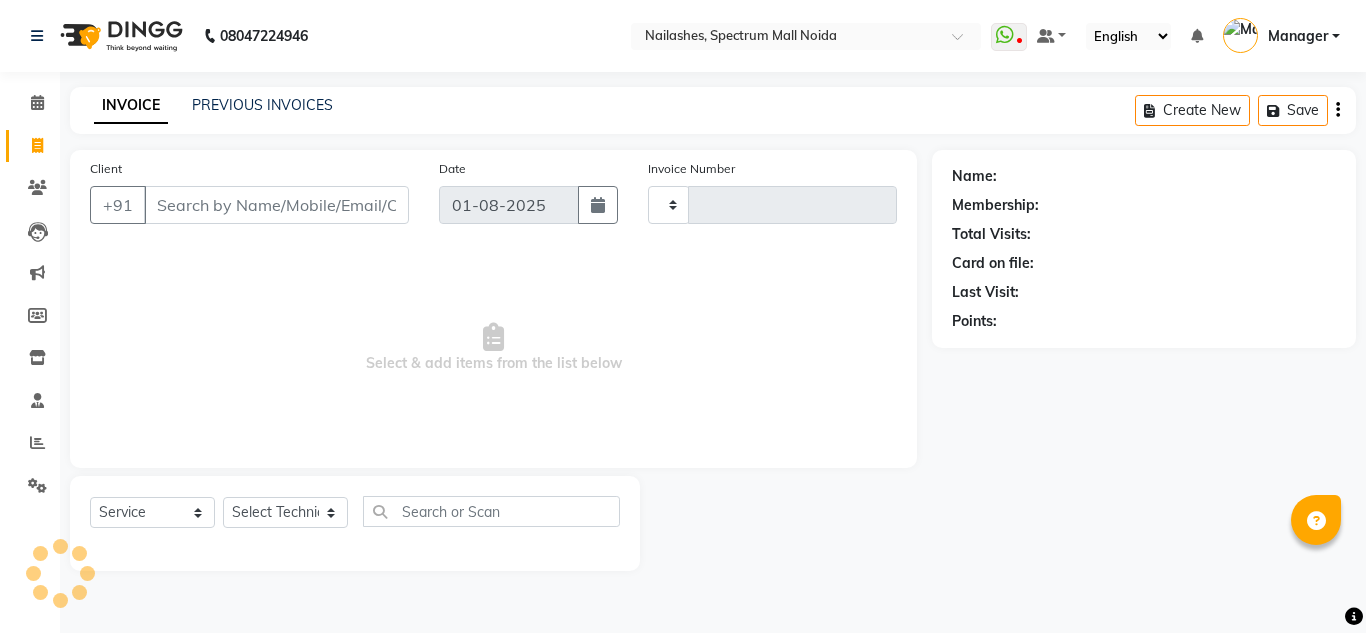 type on "0658" 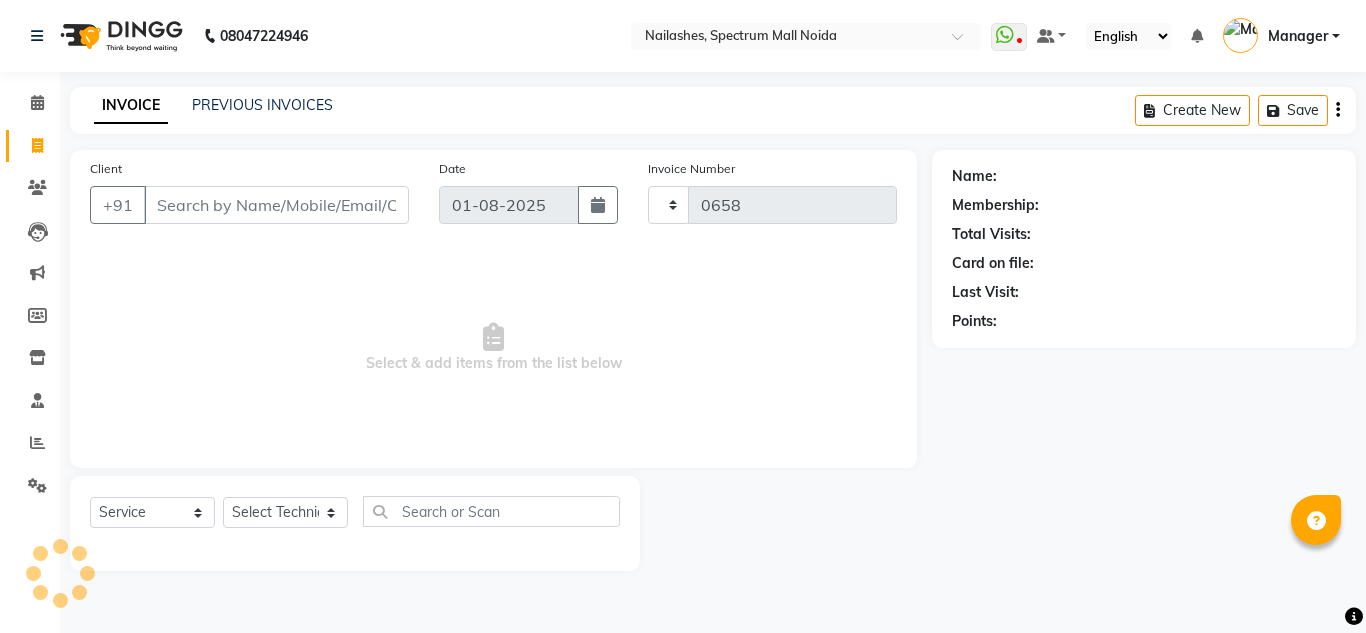 select on "6068" 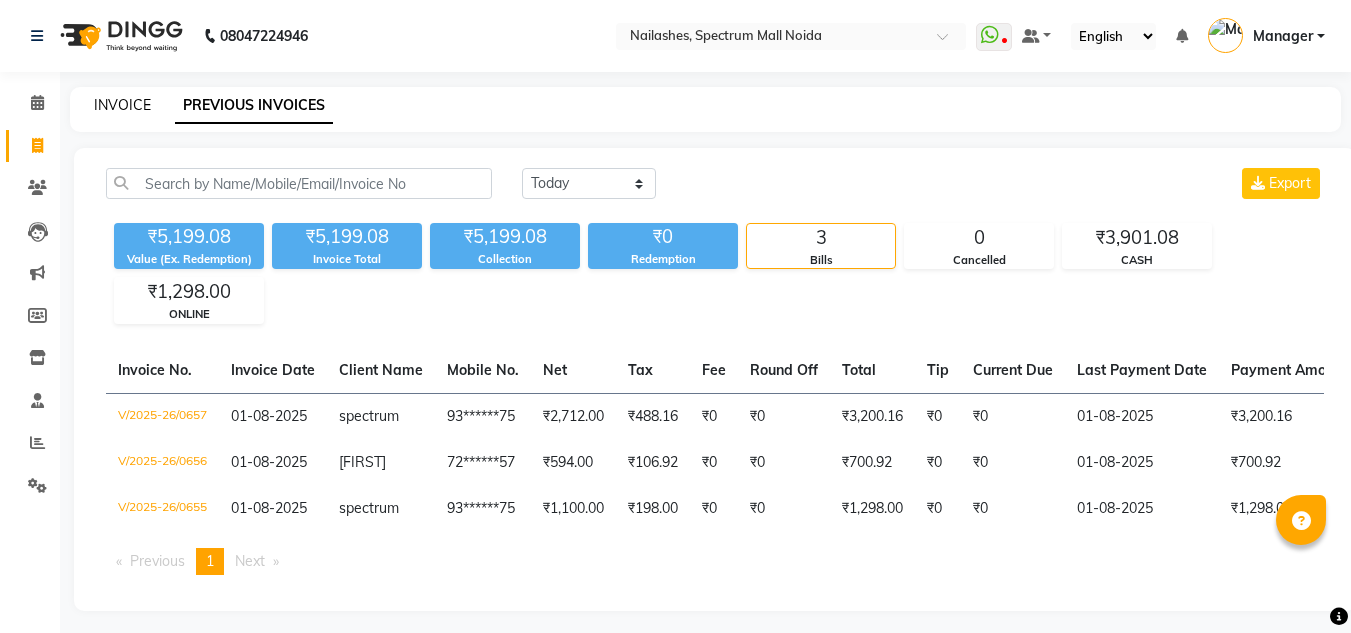 click on "INVOICE" 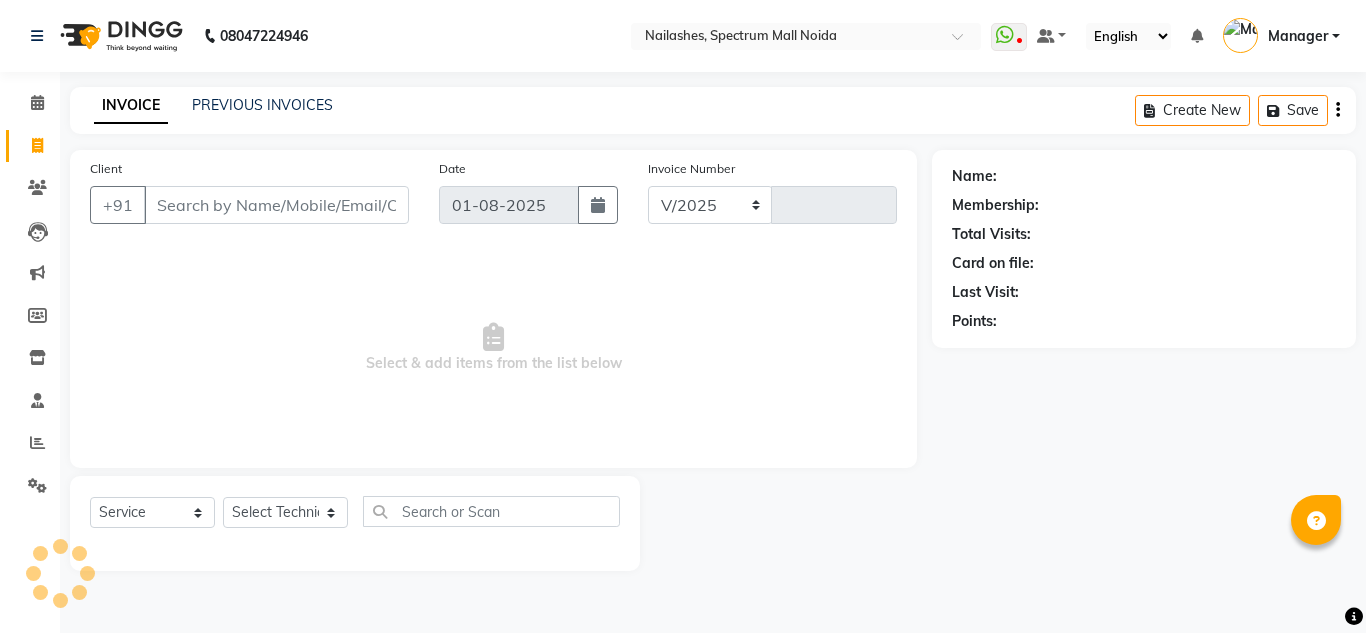 select on "6068" 